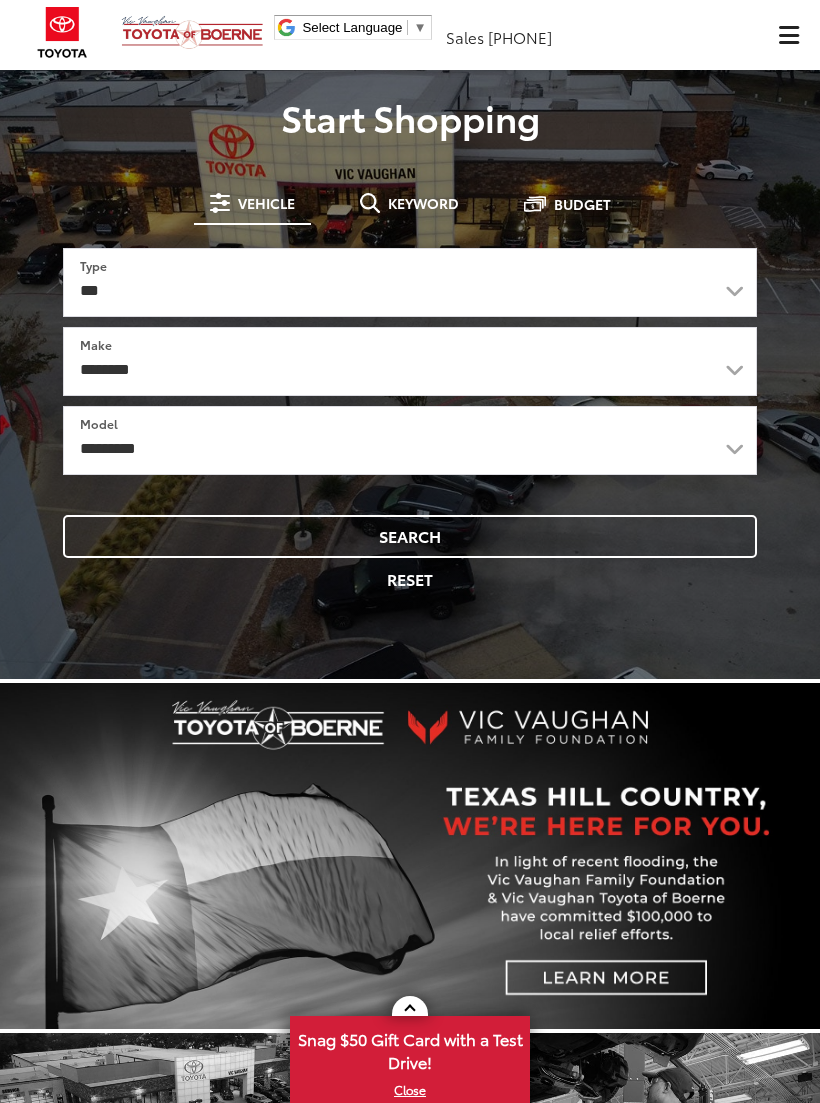 scroll, scrollTop: 0, scrollLeft: 0, axis: both 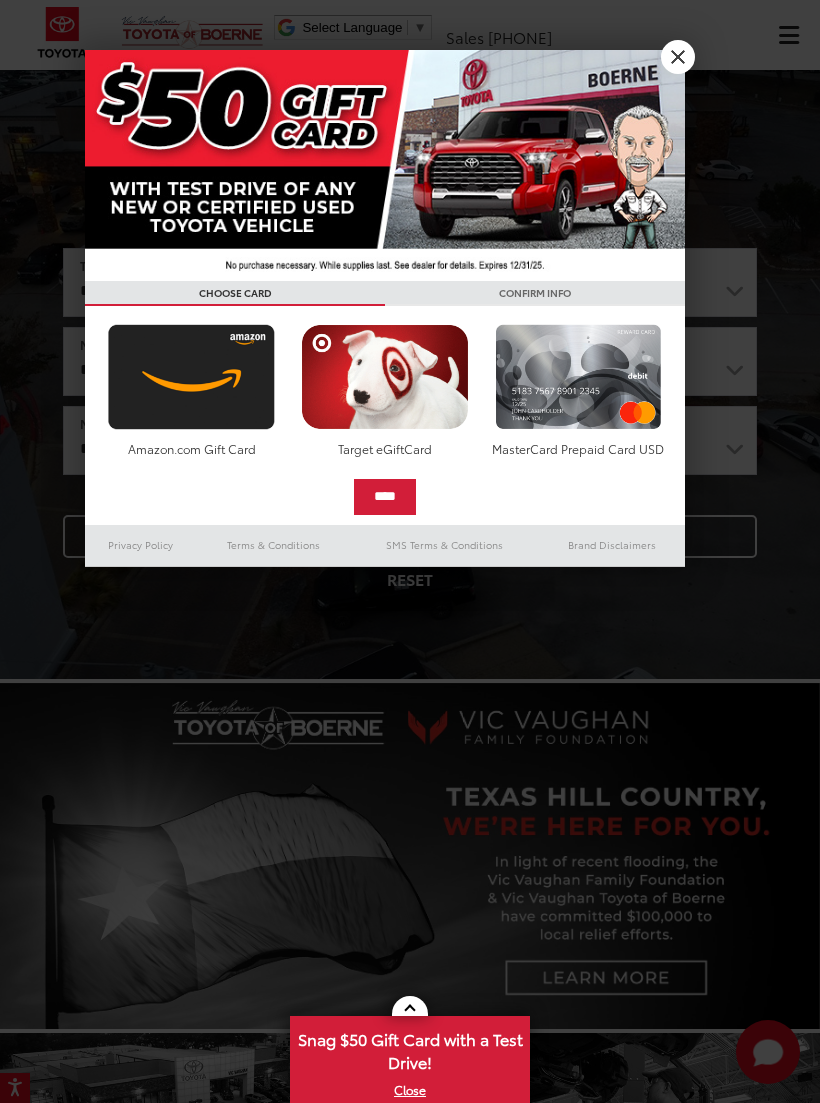click on "X" at bounding box center (678, 57) 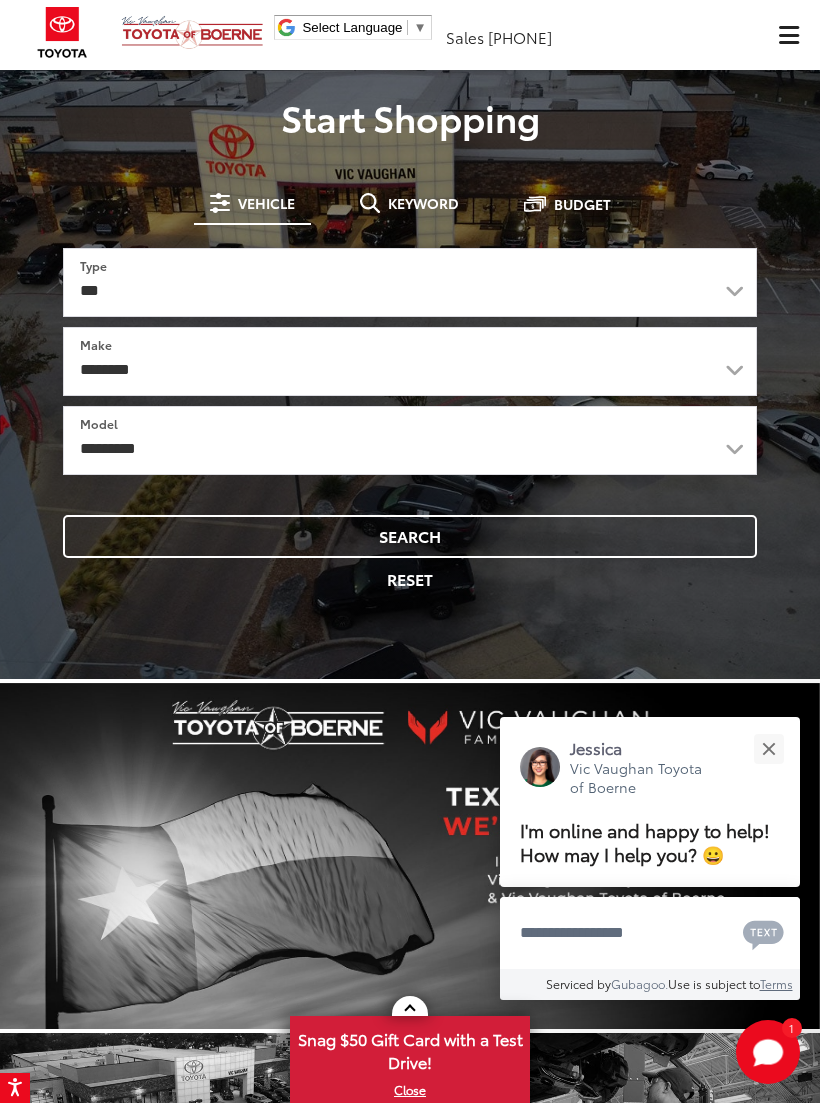 click at bounding box center (768, 748) 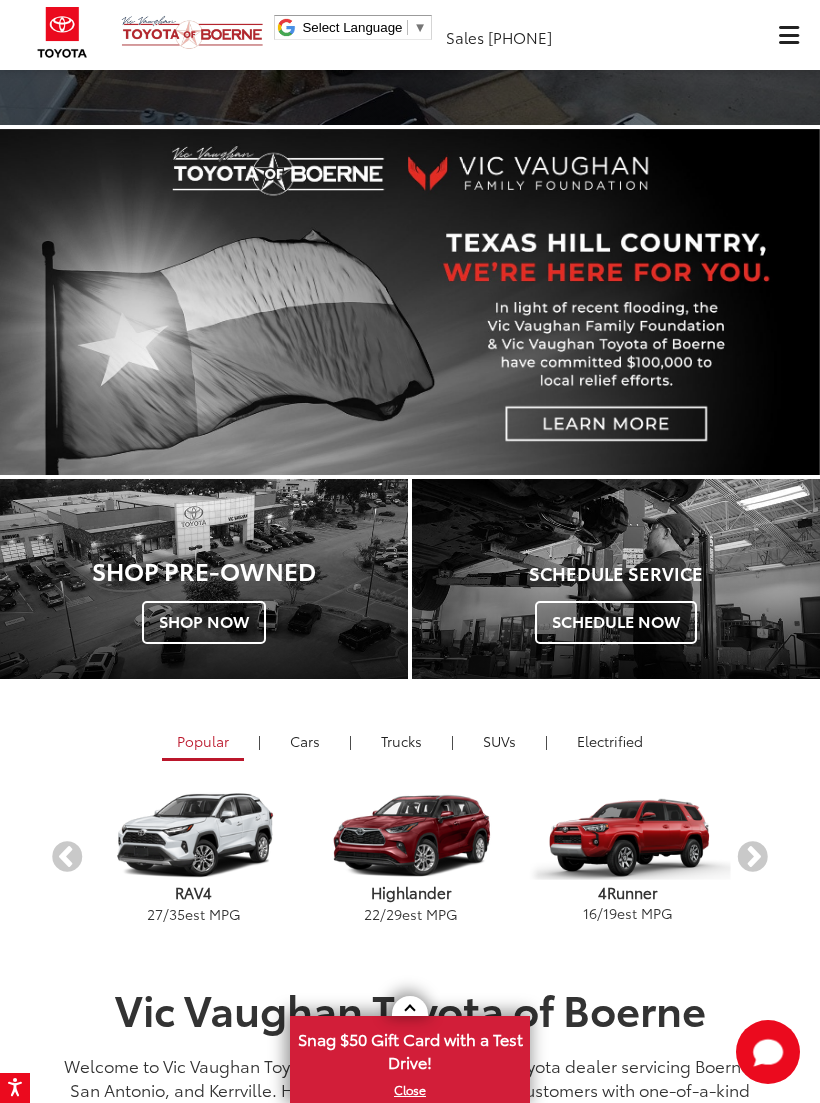 scroll, scrollTop: 553, scrollLeft: 0, axis: vertical 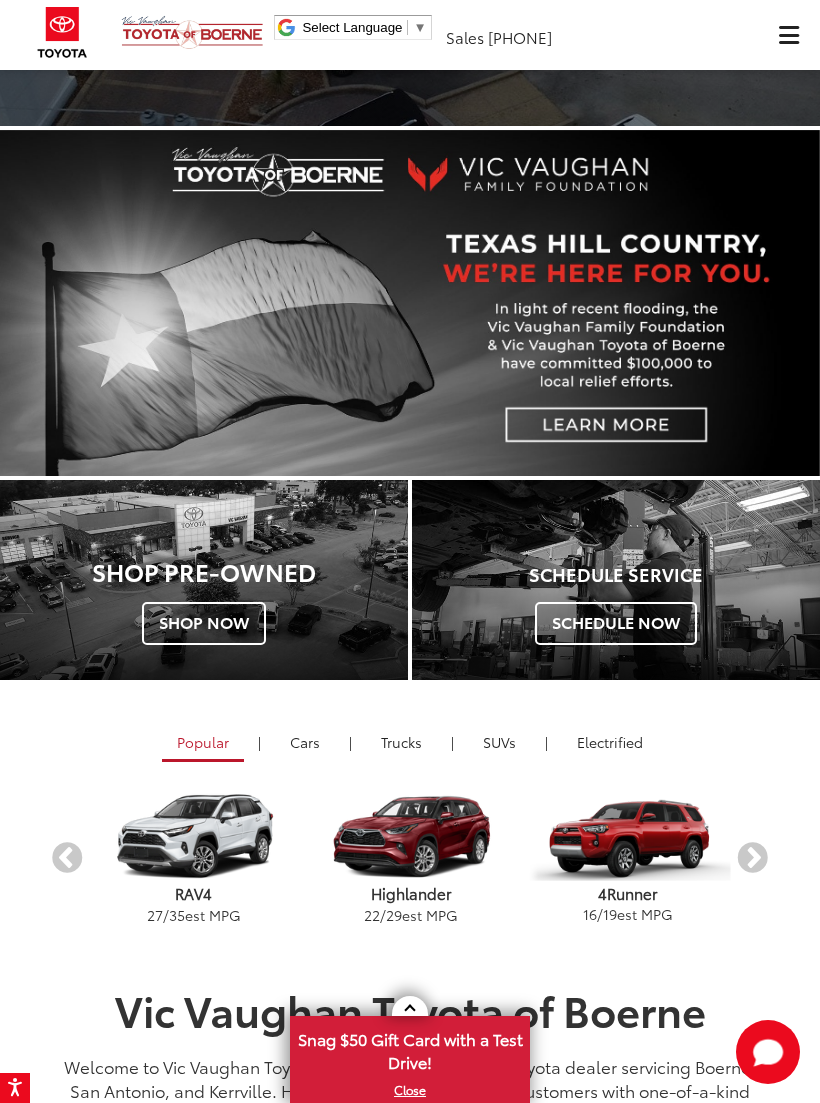 click on "Shop Now" at bounding box center (204, 623) 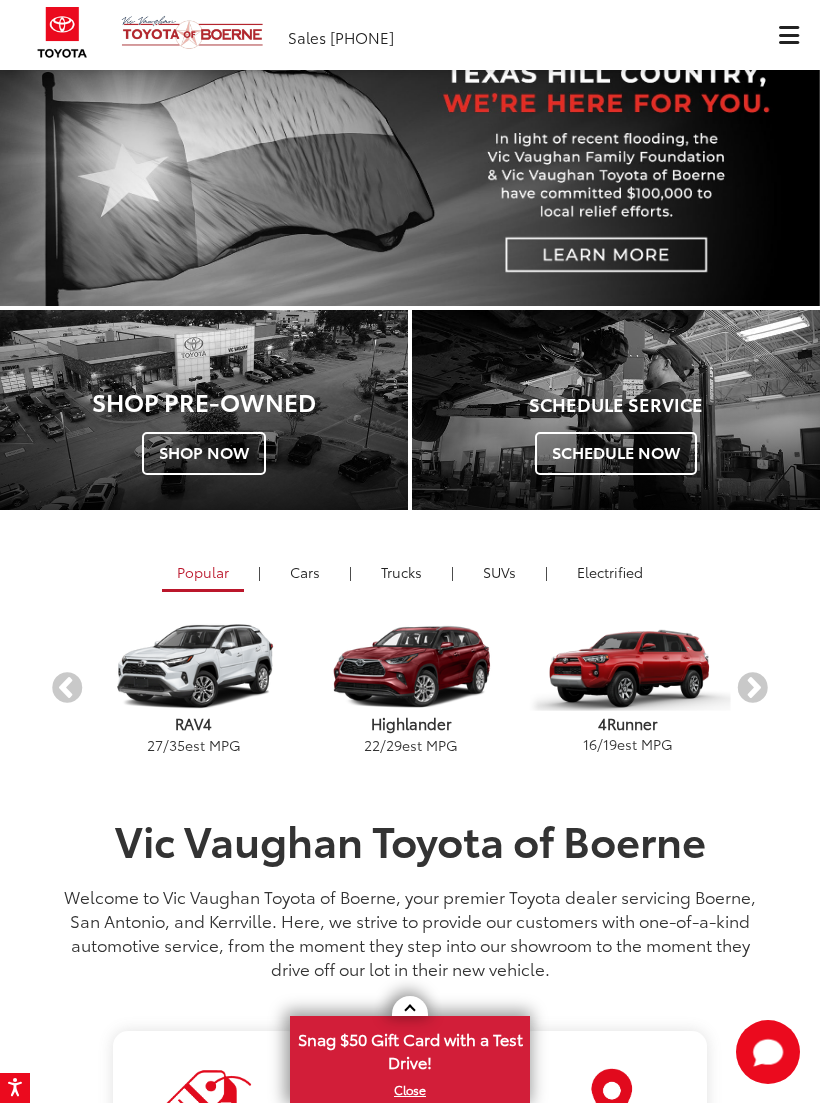 scroll, scrollTop: 724, scrollLeft: 0, axis: vertical 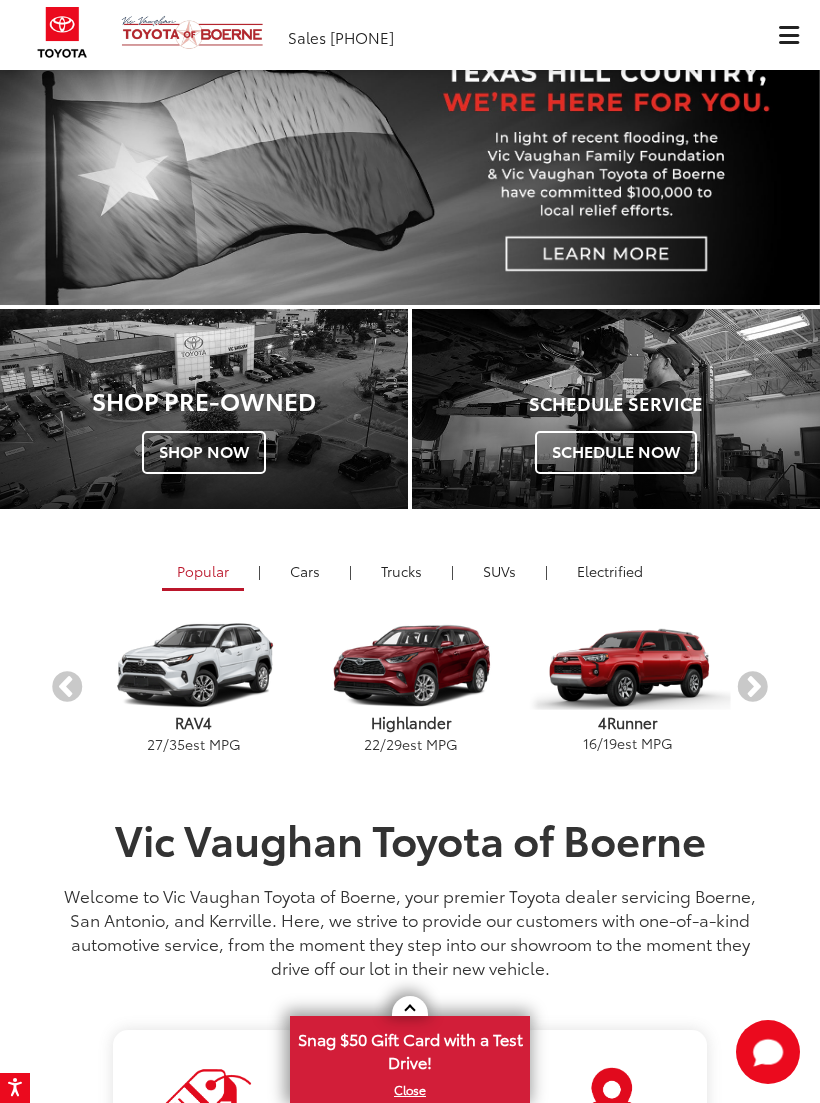 click on "Cars  & Minivan" at bounding box center (305, 571) 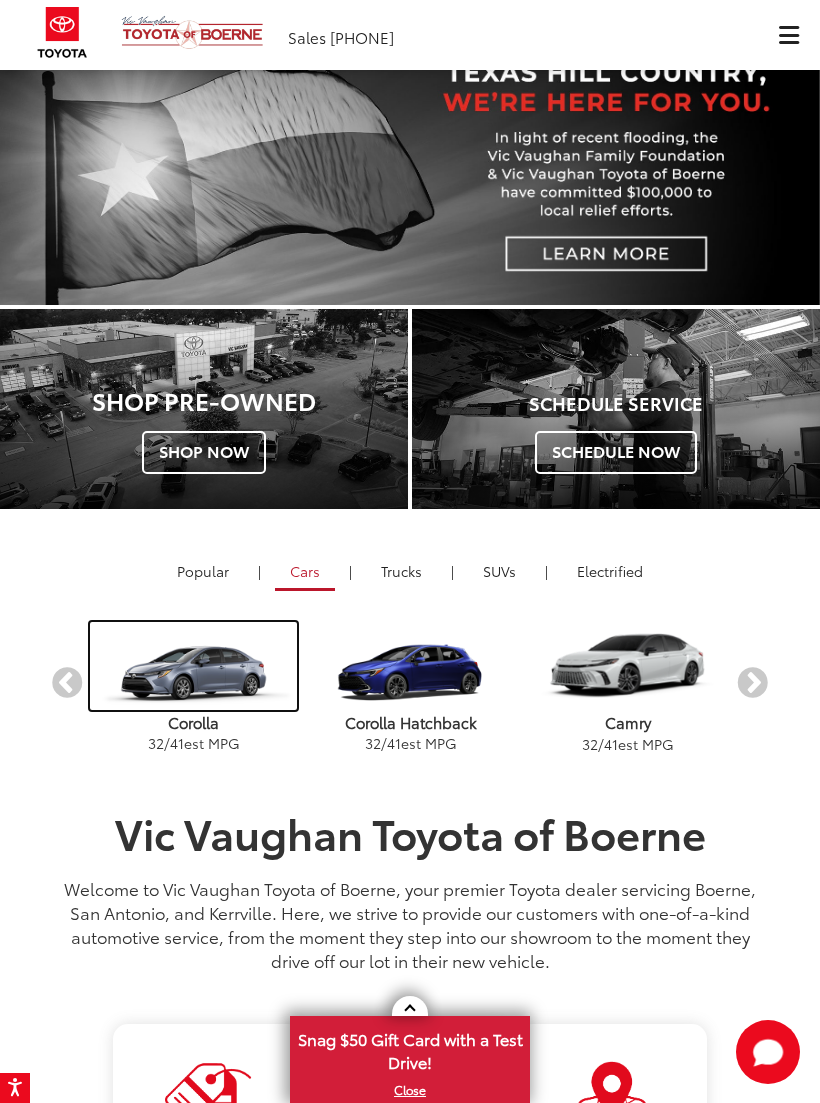 click at bounding box center (193, 666) 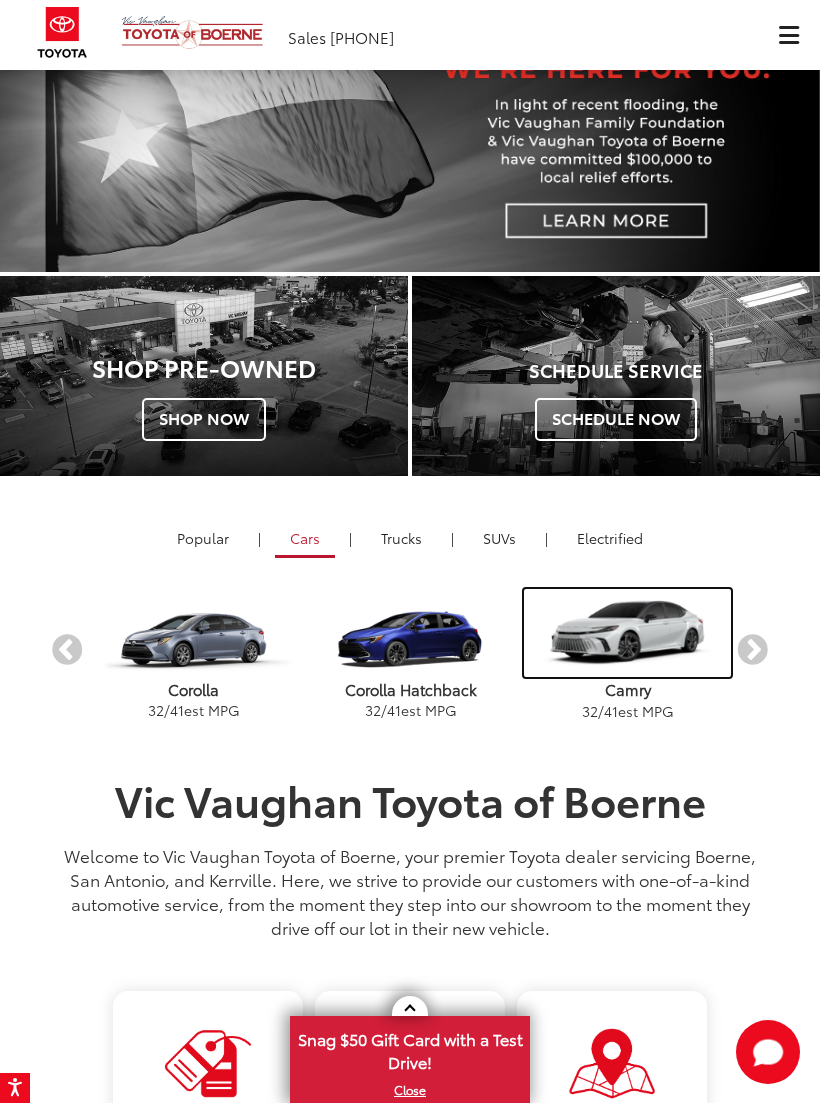 click at bounding box center (627, 633) 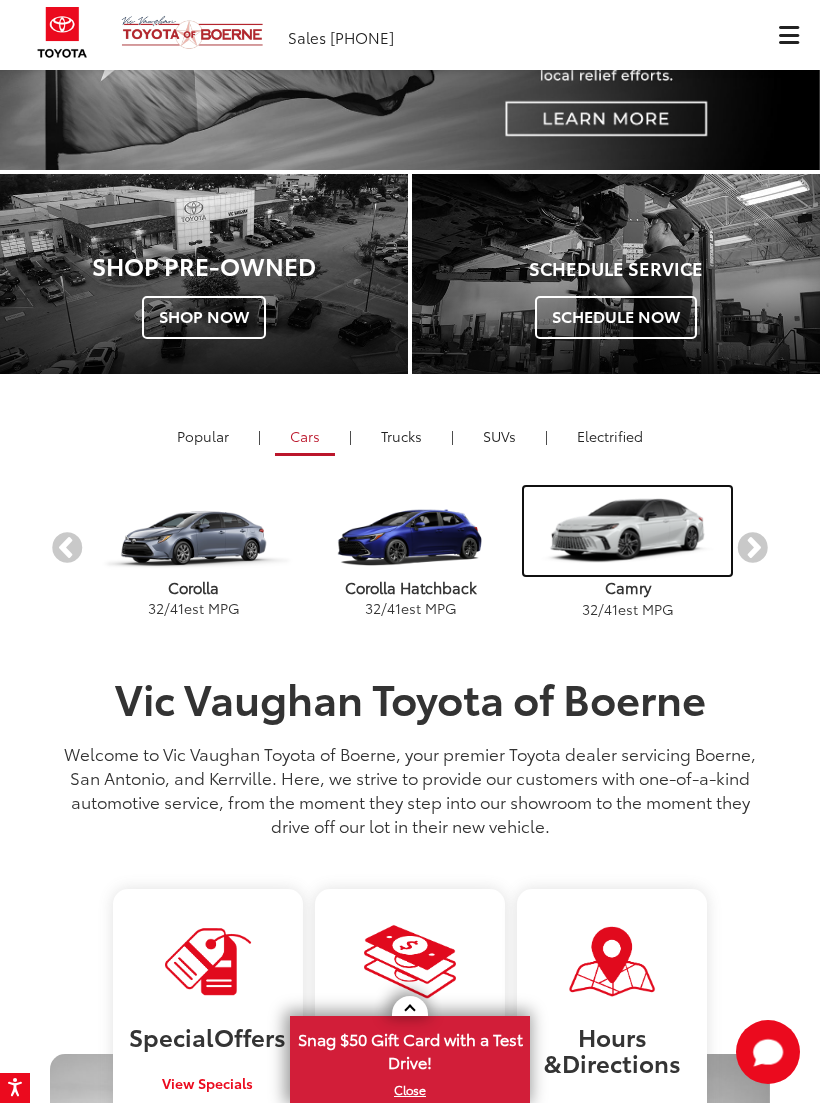scroll, scrollTop: 757, scrollLeft: 0, axis: vertical 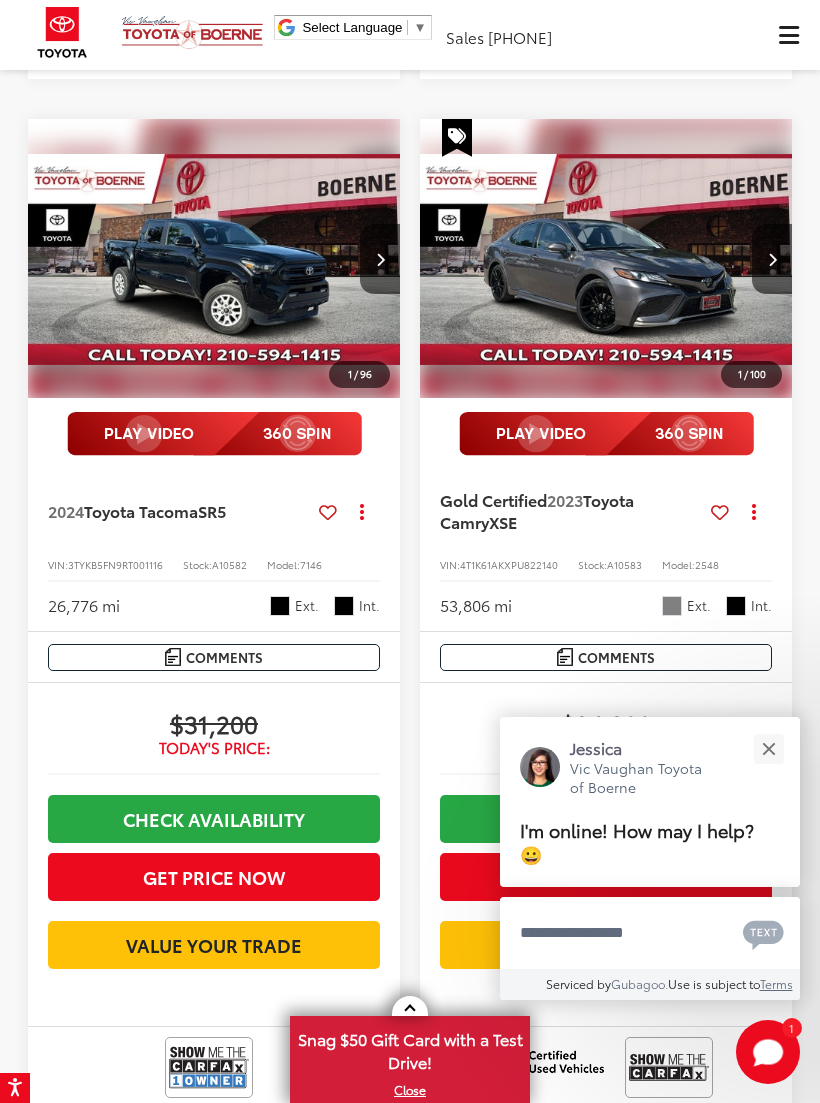 click at bounding box center (768, 748) 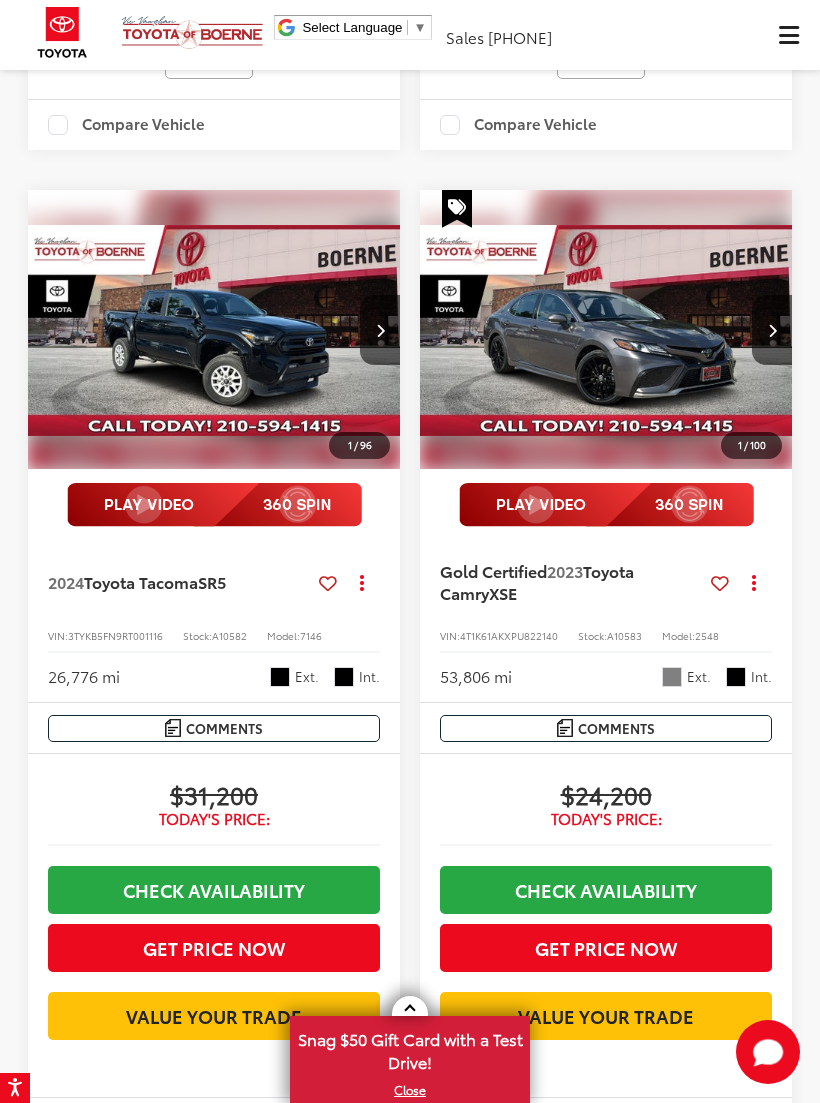 scroll, scrollTop: 2194, scrollLeft: 0, axis: vertical 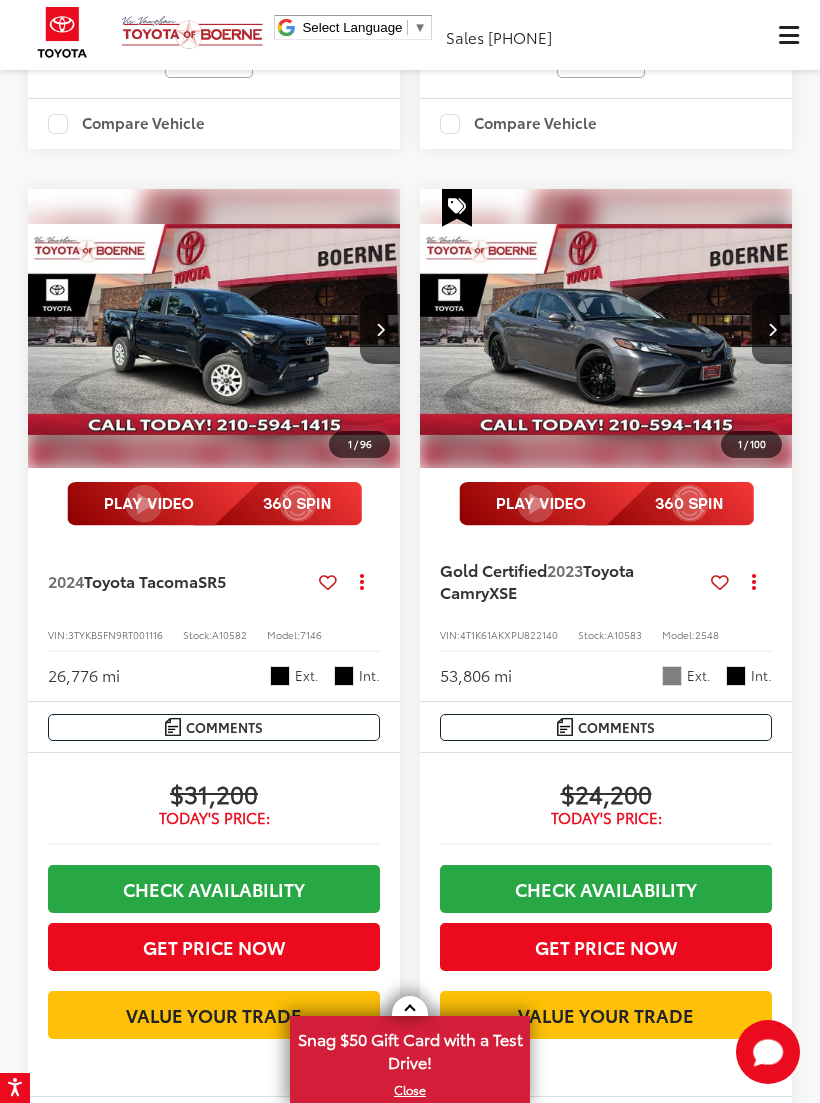 click at bounding box center (772, 329) 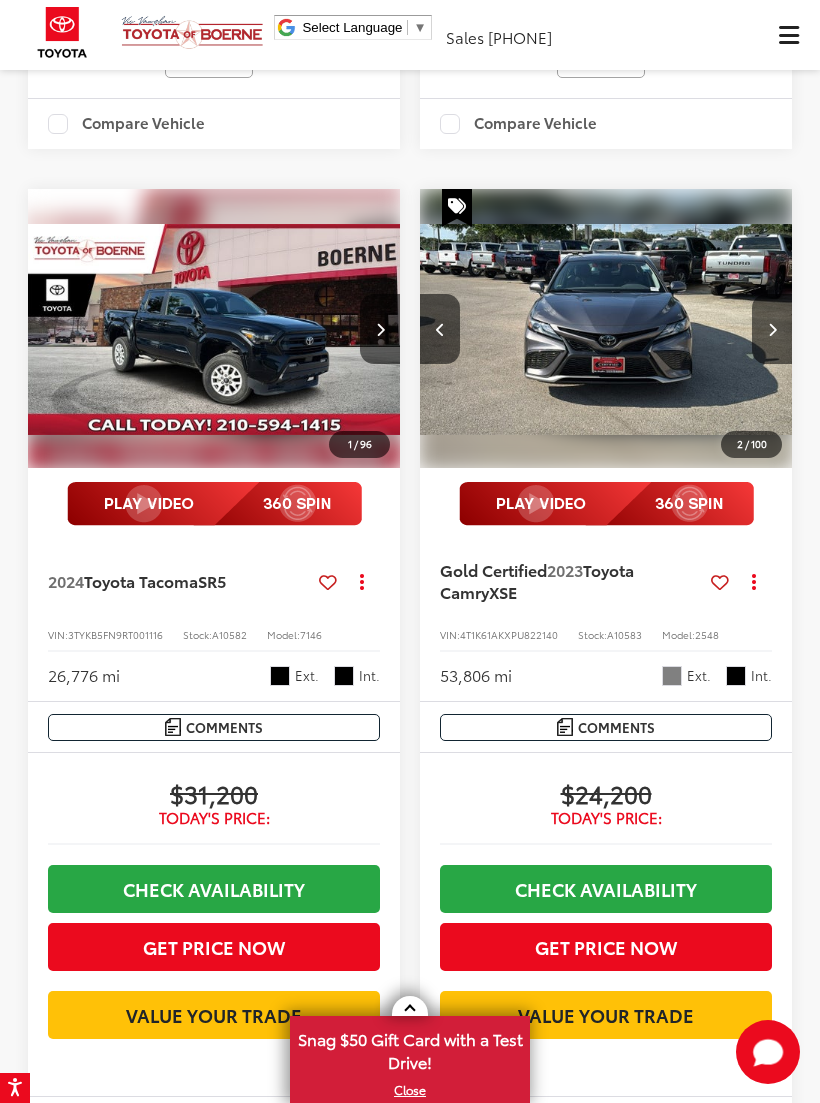 click at bounding box center (772, 329) 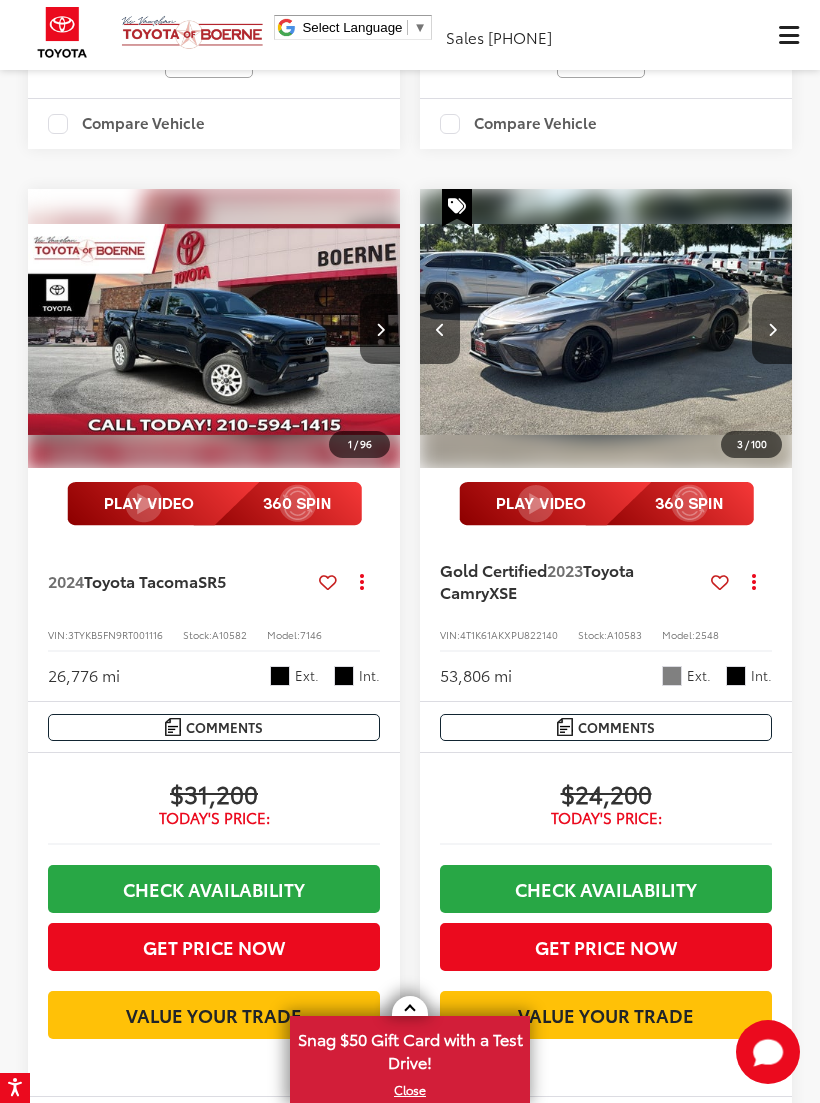 click at bounding box center (772, 329) 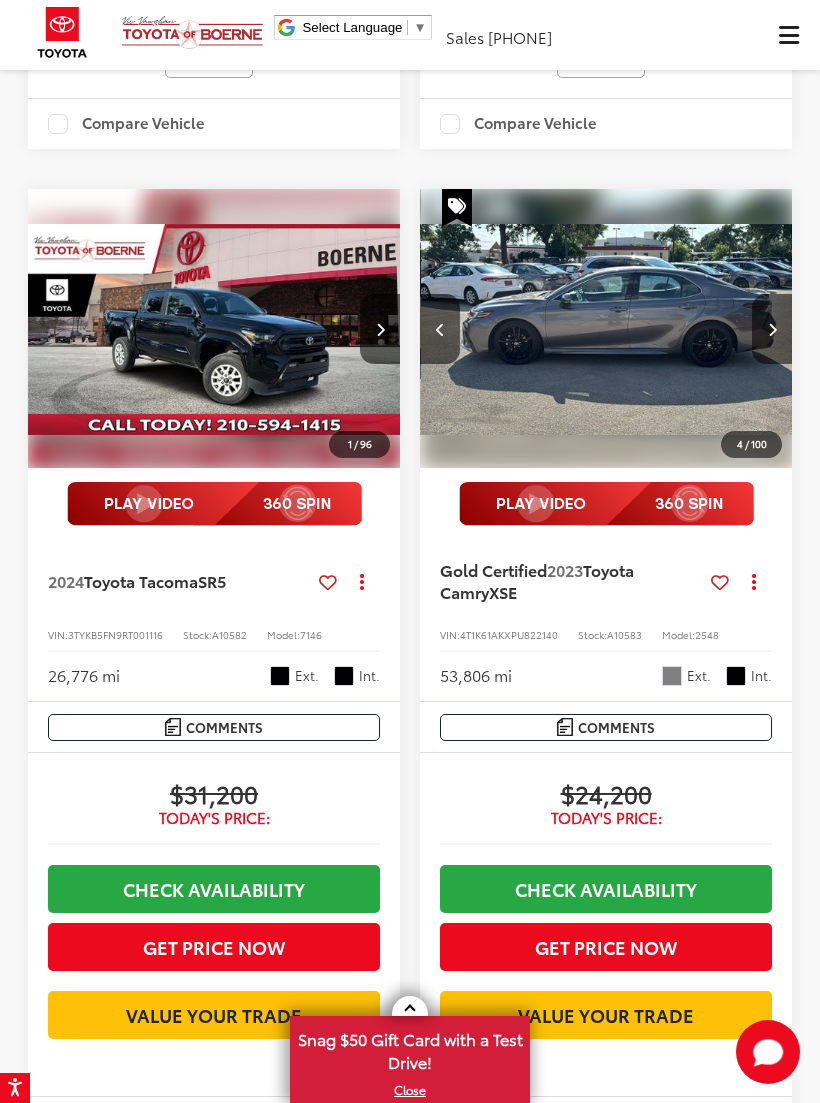 scroll, scrollTop: 0, scrollLeft: 1125, axis: horizontal 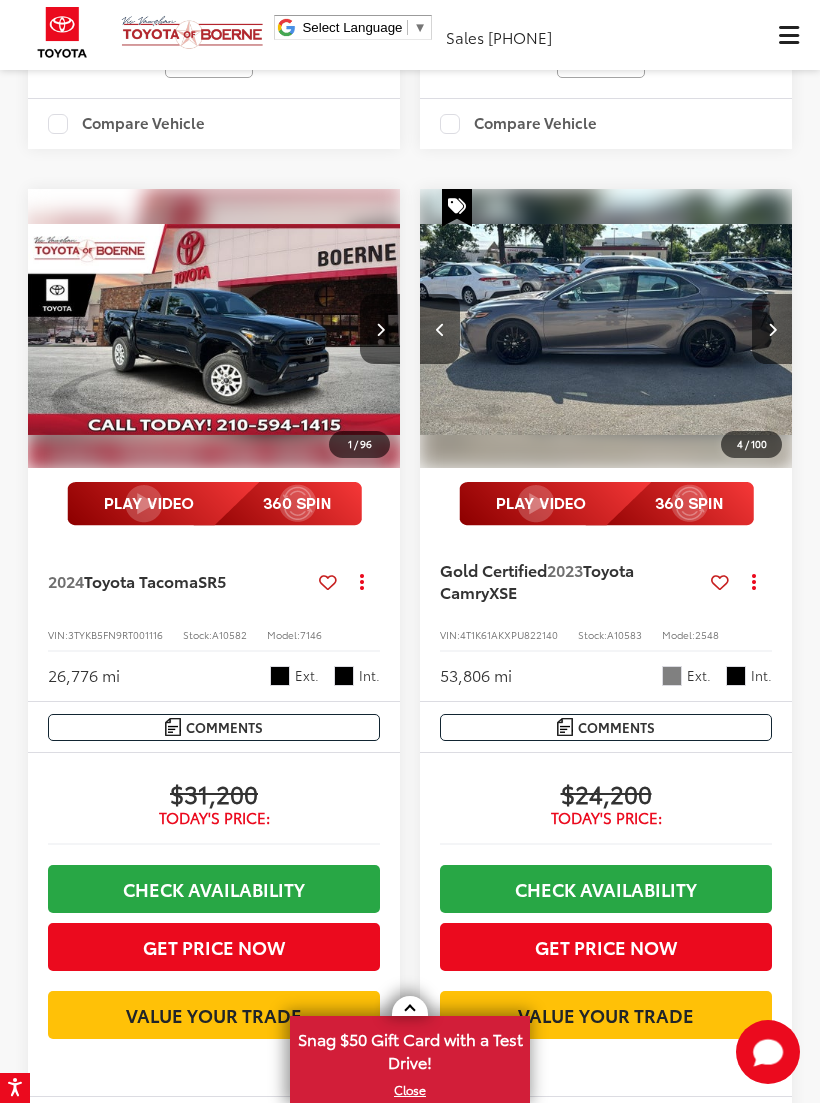 click at bounding box center (772, 329) 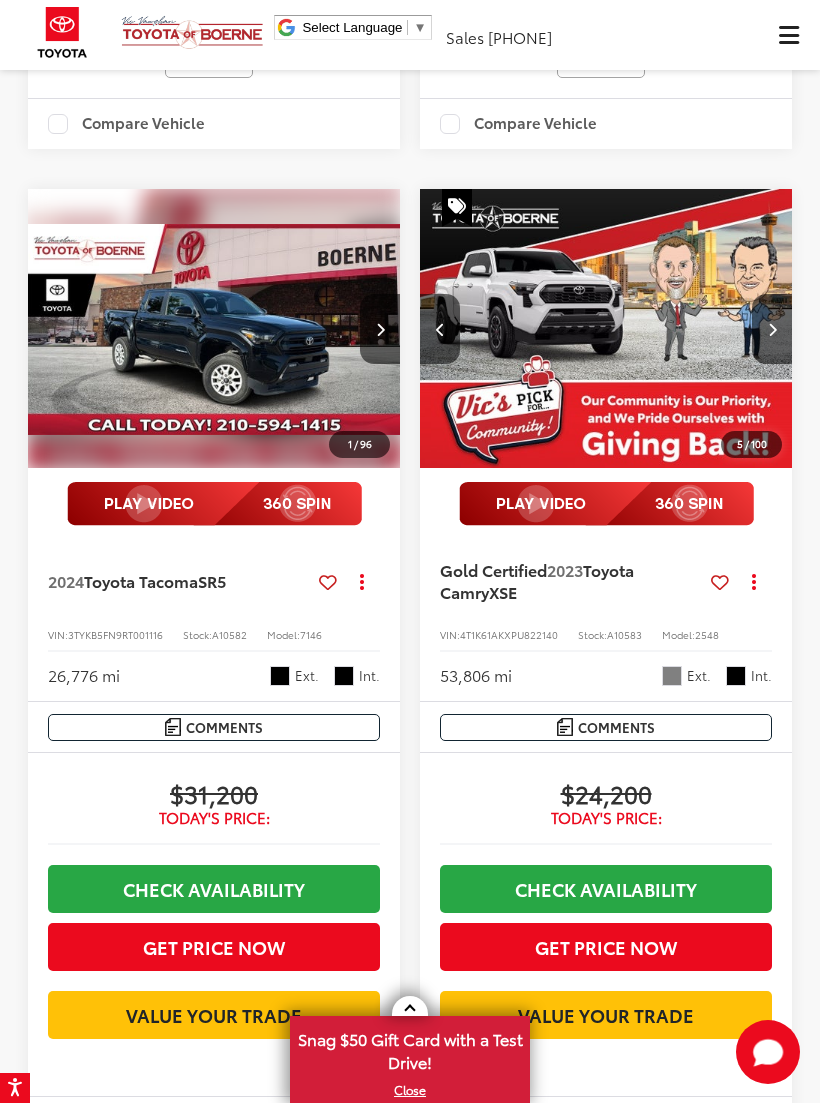 click at bounding box center (772, 329) 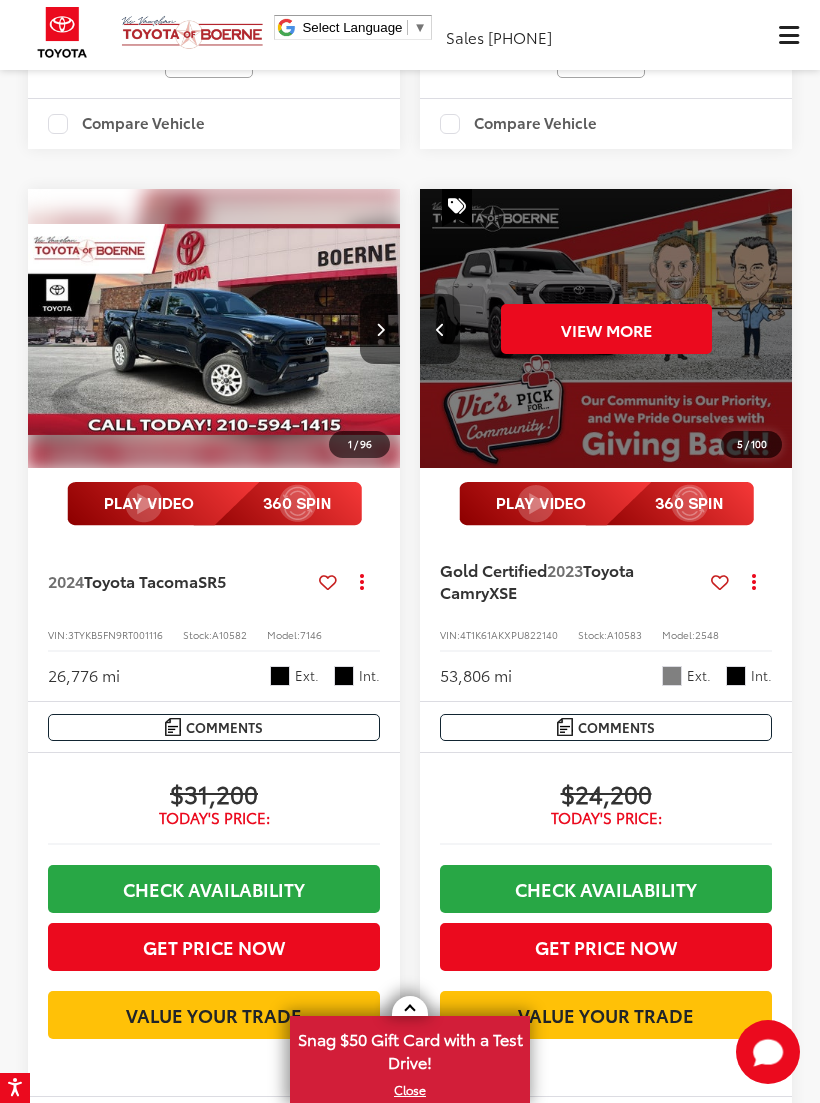 scroll, scrollTop: 0, scrollLeft: 1875, axis: horizontal 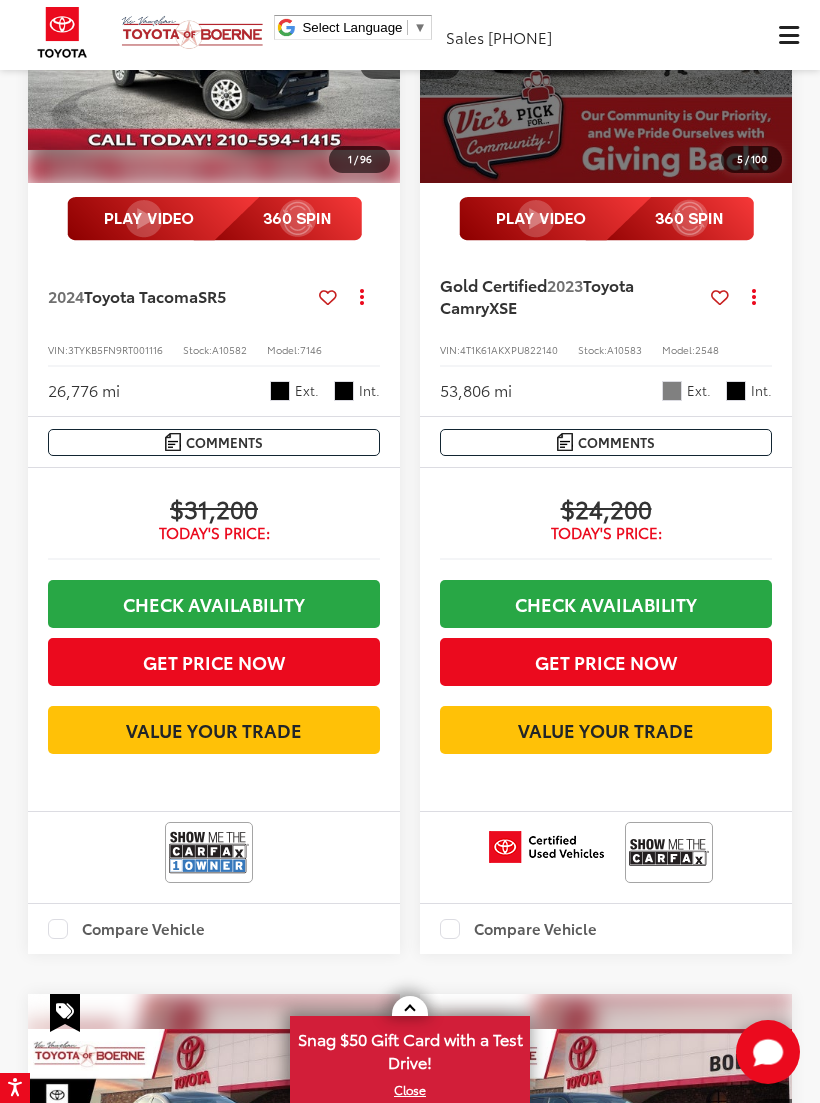 click on "Get Price Now" at bounding box center (606, 662) 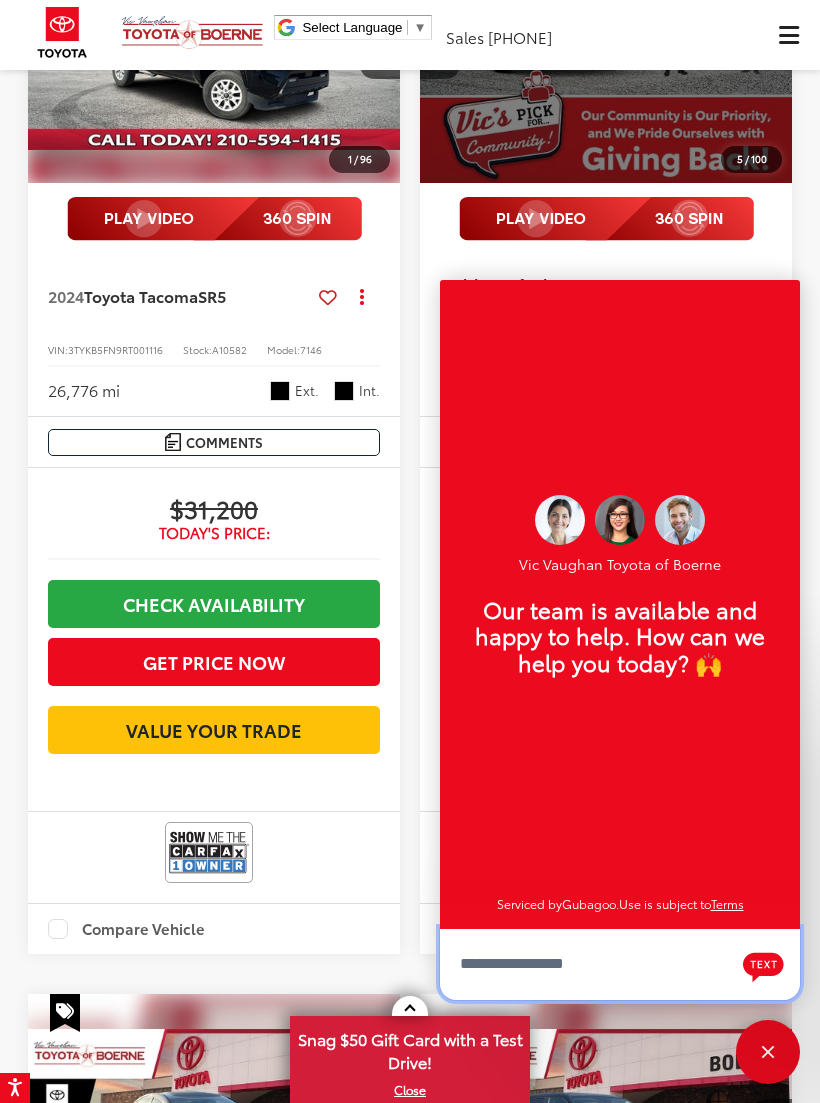 scroll, scrollTop: 24, scrollLeft: 0, axis: vertical 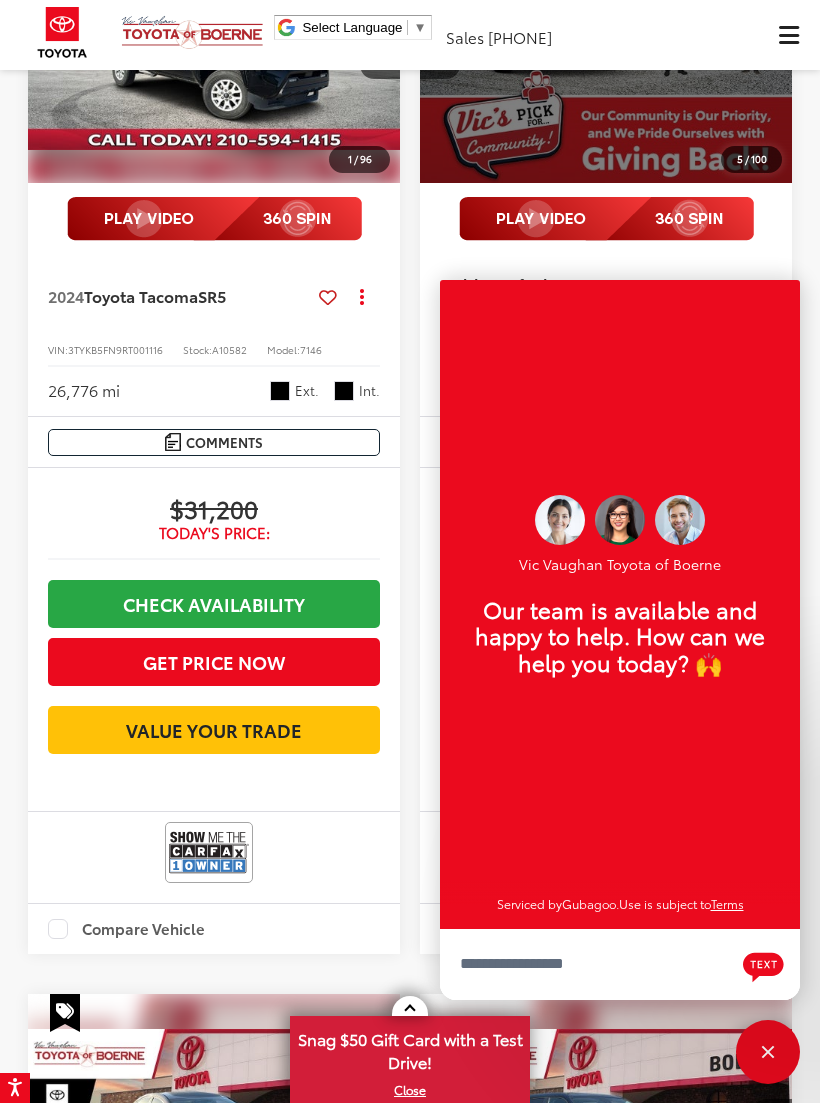 click on "View More" at bounding box center [606, 44] 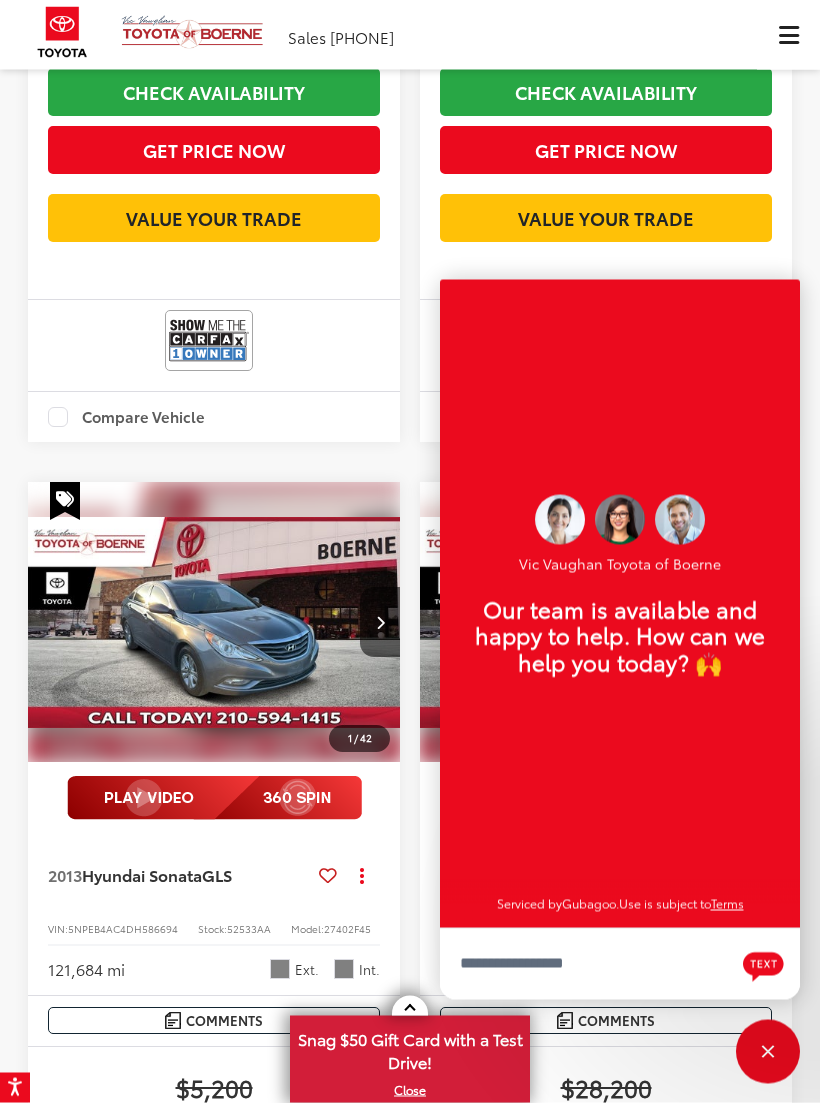 scroll, scrollTop: 3097, scrollLeft: 0, axis: vertical 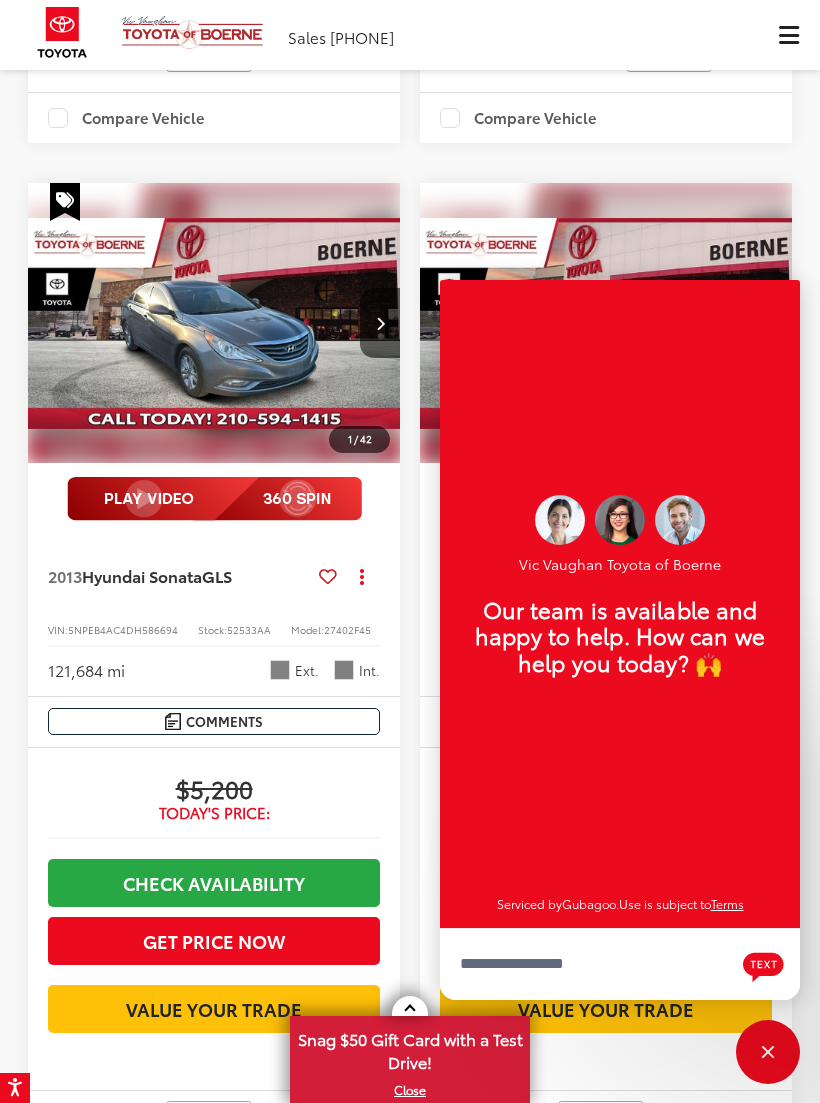 click on "Vic Vaughan Toyota of Boerne Our team is available and happy to help.  How can we help you today? 🙌 Serviced by  Gubagoo .  Use is subject to  Terms" 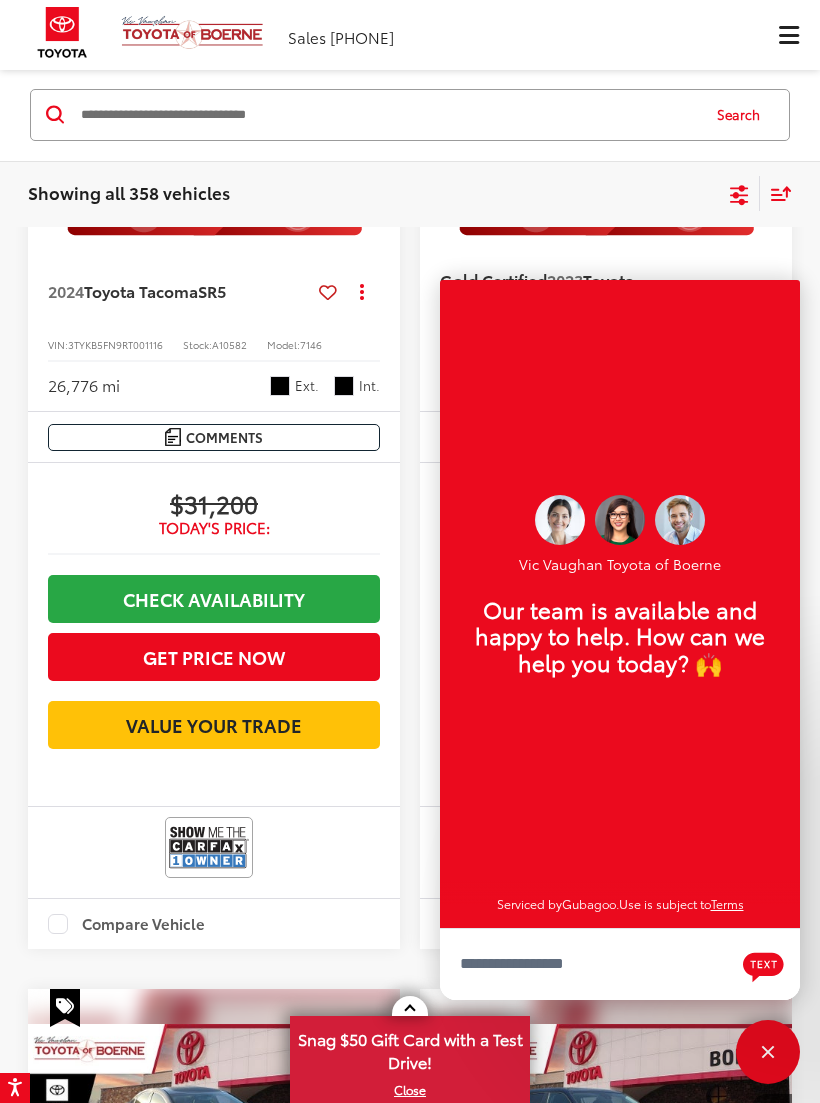 scroll, scrollTop: 2547, scrollLeft: 0, axis: vertical 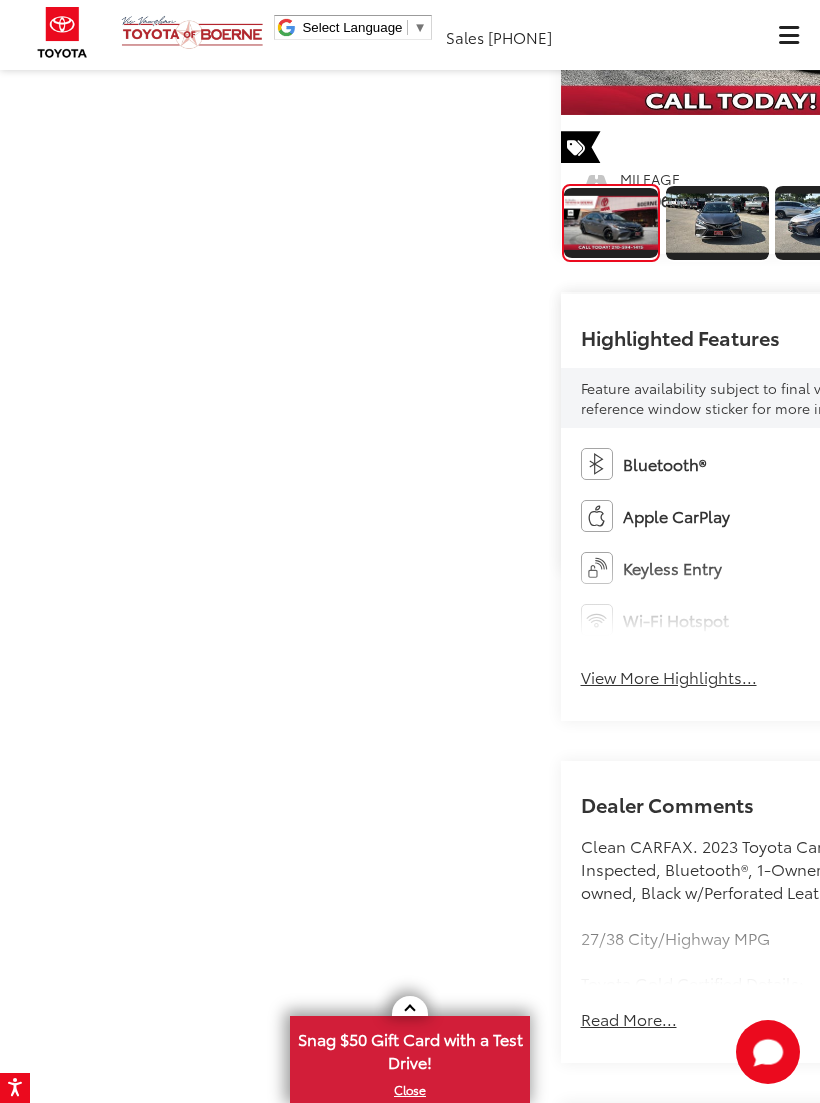 click on "Check Availability" at bounding box center (820, 72) 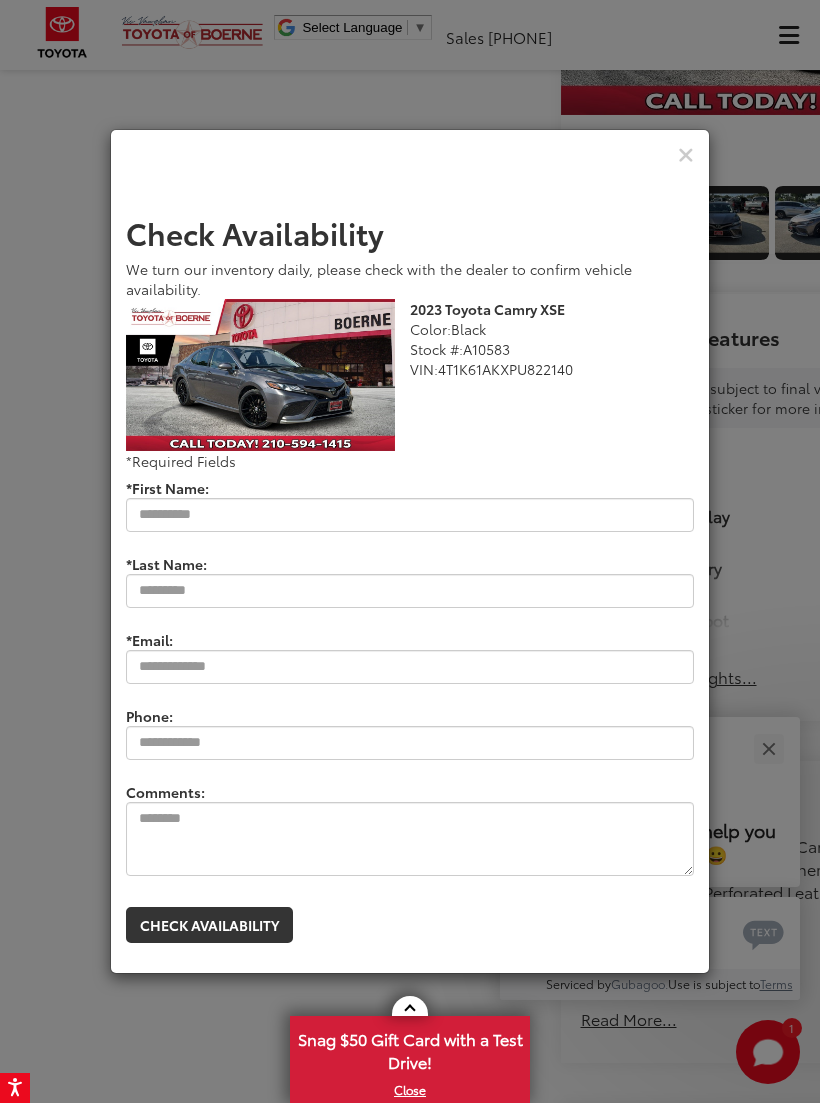 click at bounding box center [686, 155] 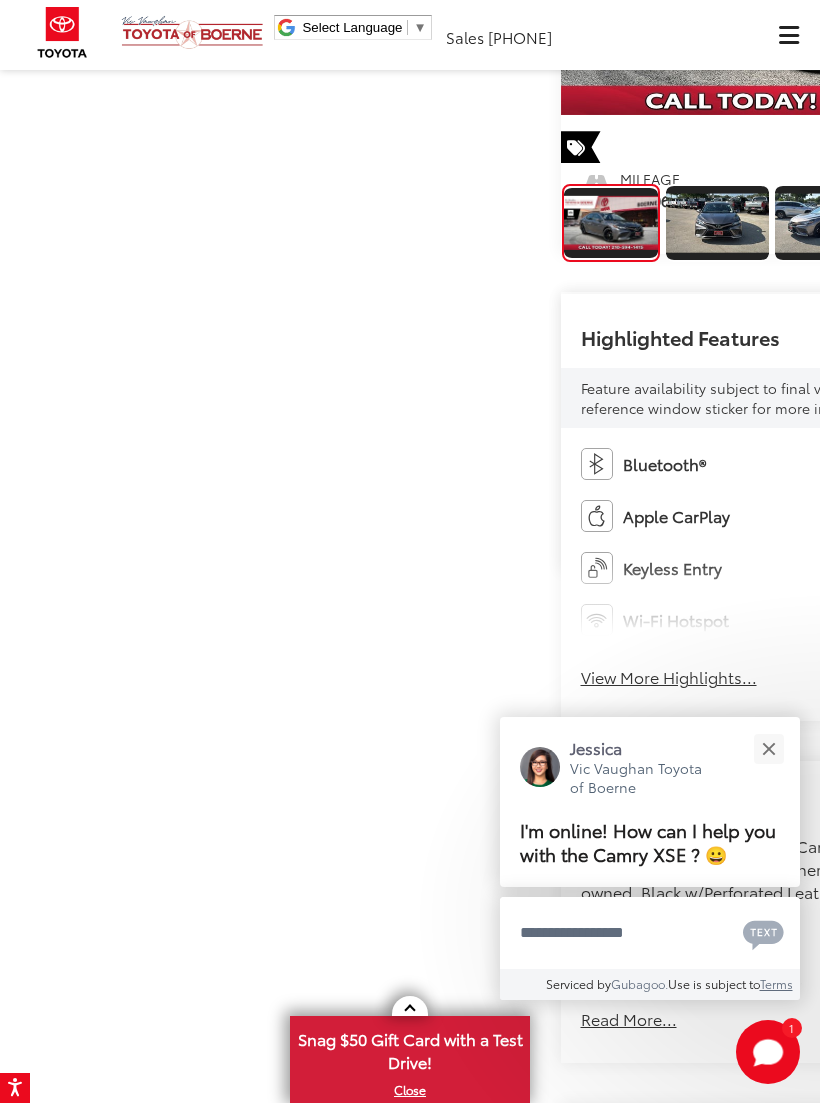 click at bounding box center (768, 748) 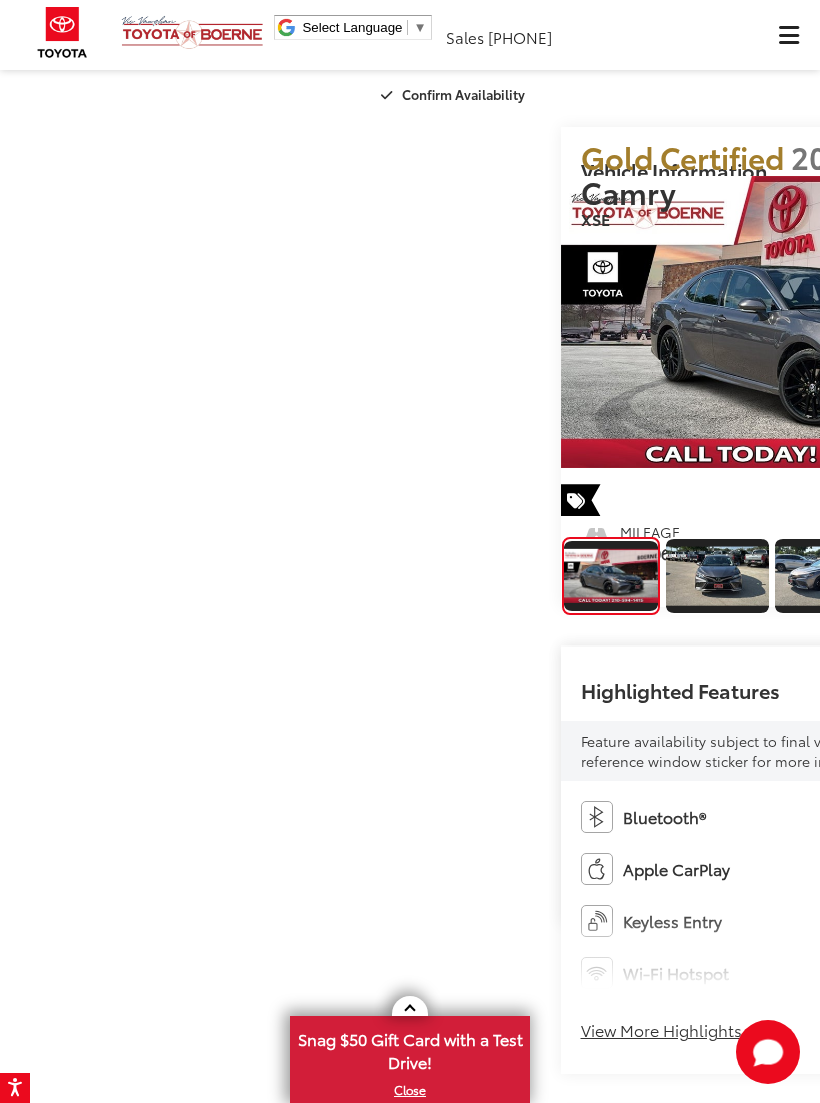 scroll, scrollTop: 0, scrollLeft: 0, axis: both 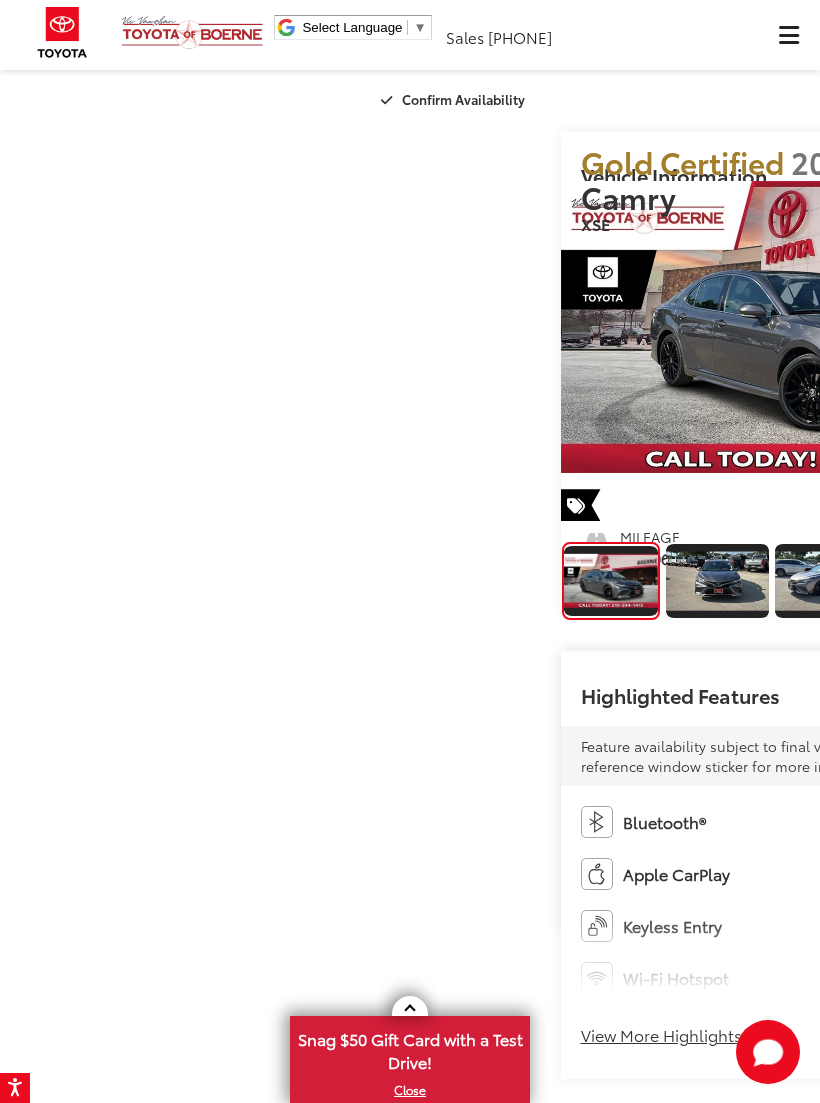 click at bounding box center [1060, 327] 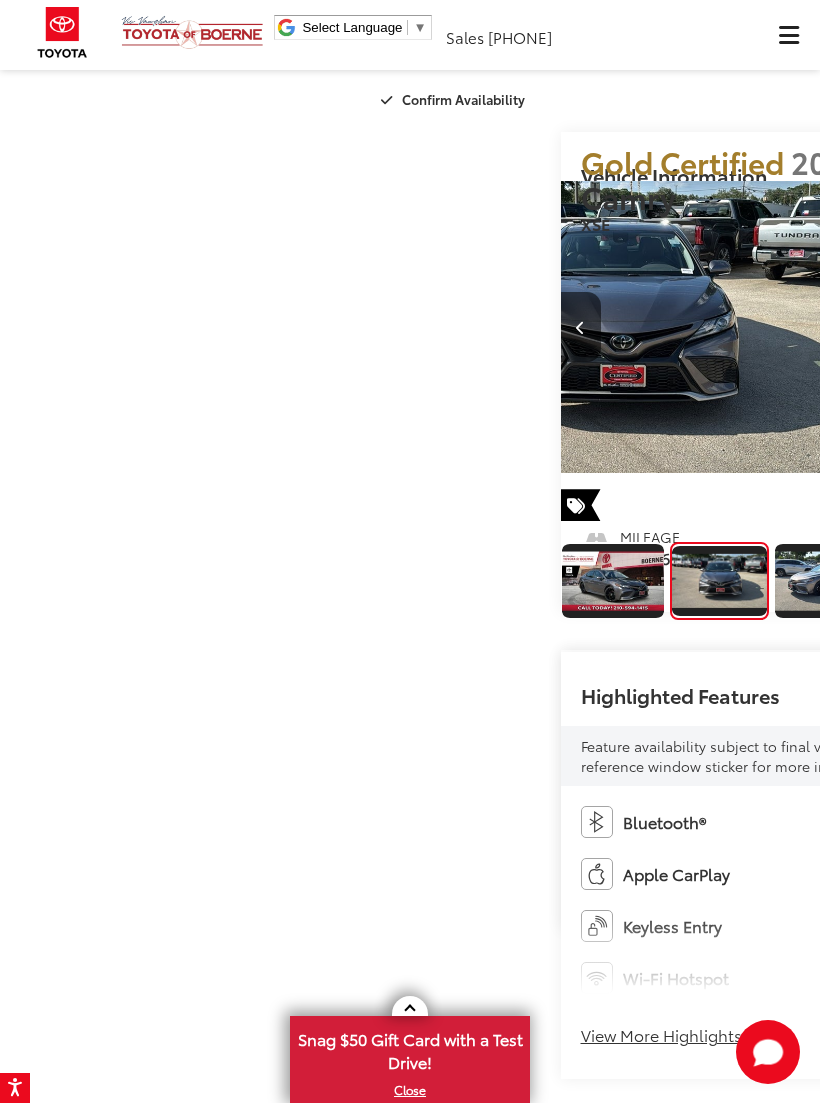 scroll, scrollTop: 0, scrollLeft: 820, axis: horizontal 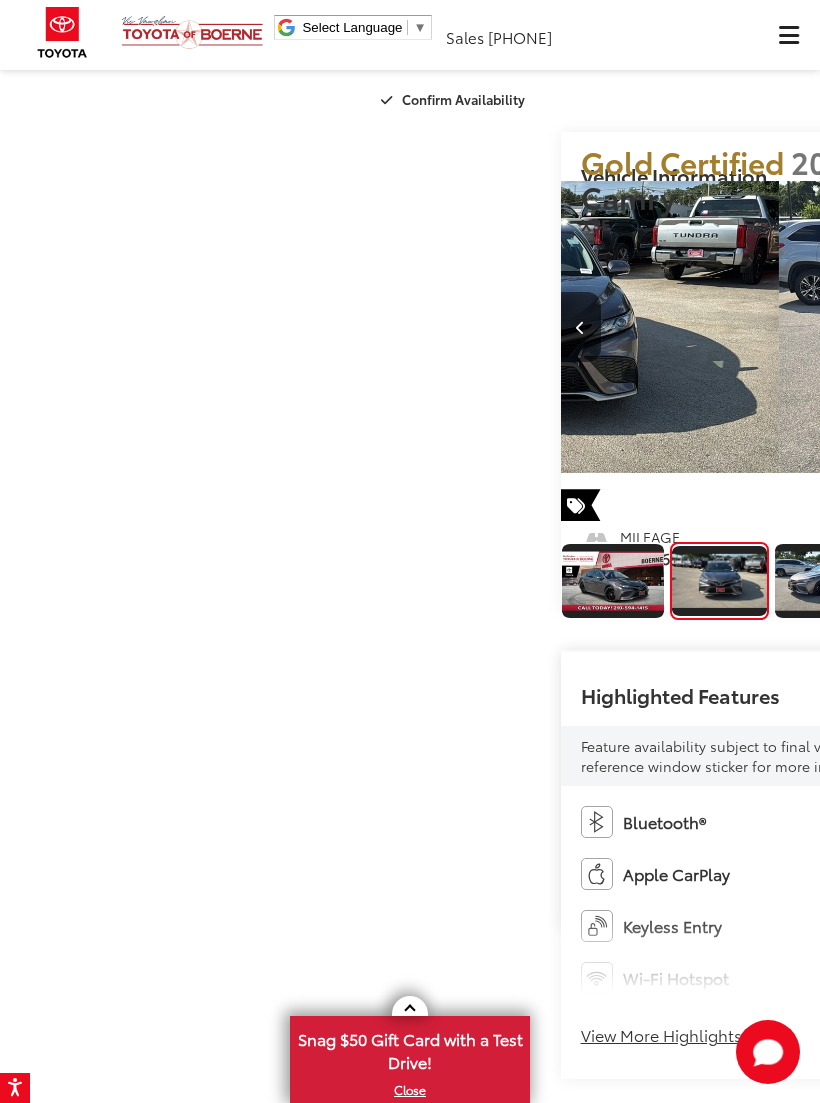 click at bounding box center [1060, 327] 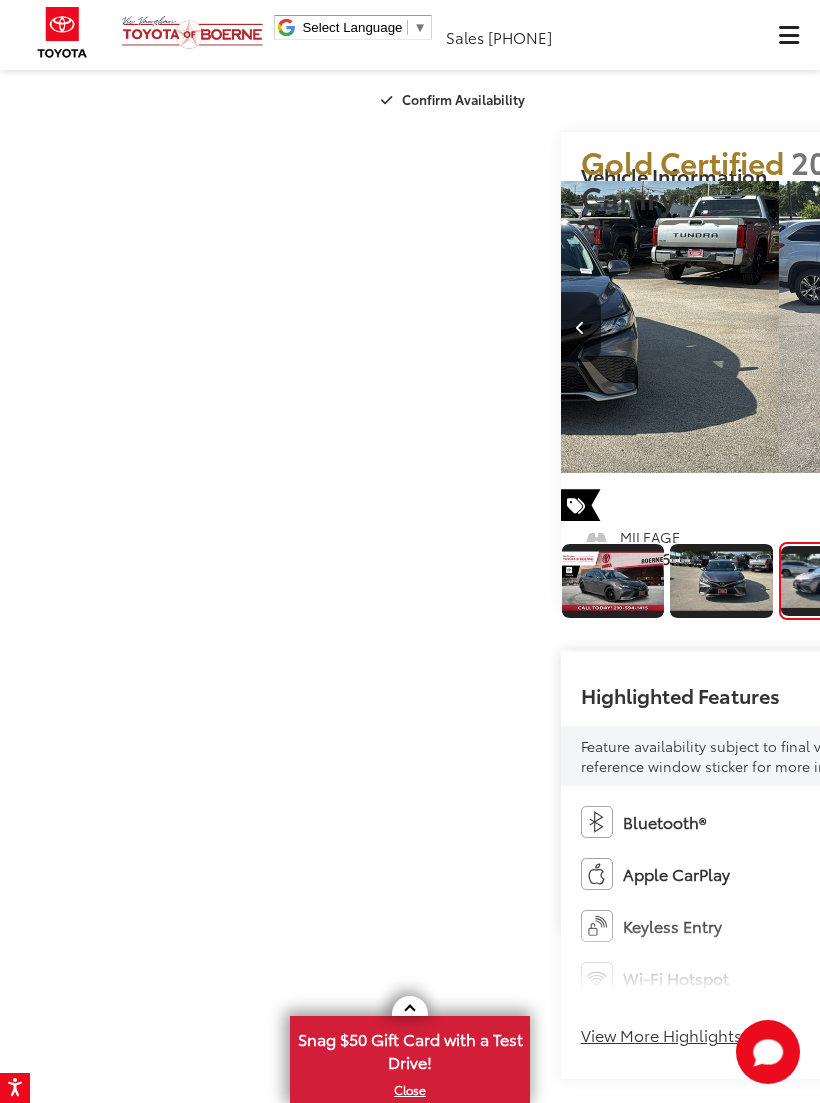 scroll, scrollTop: 0, scrollLeft: 1590, axis: horizontal 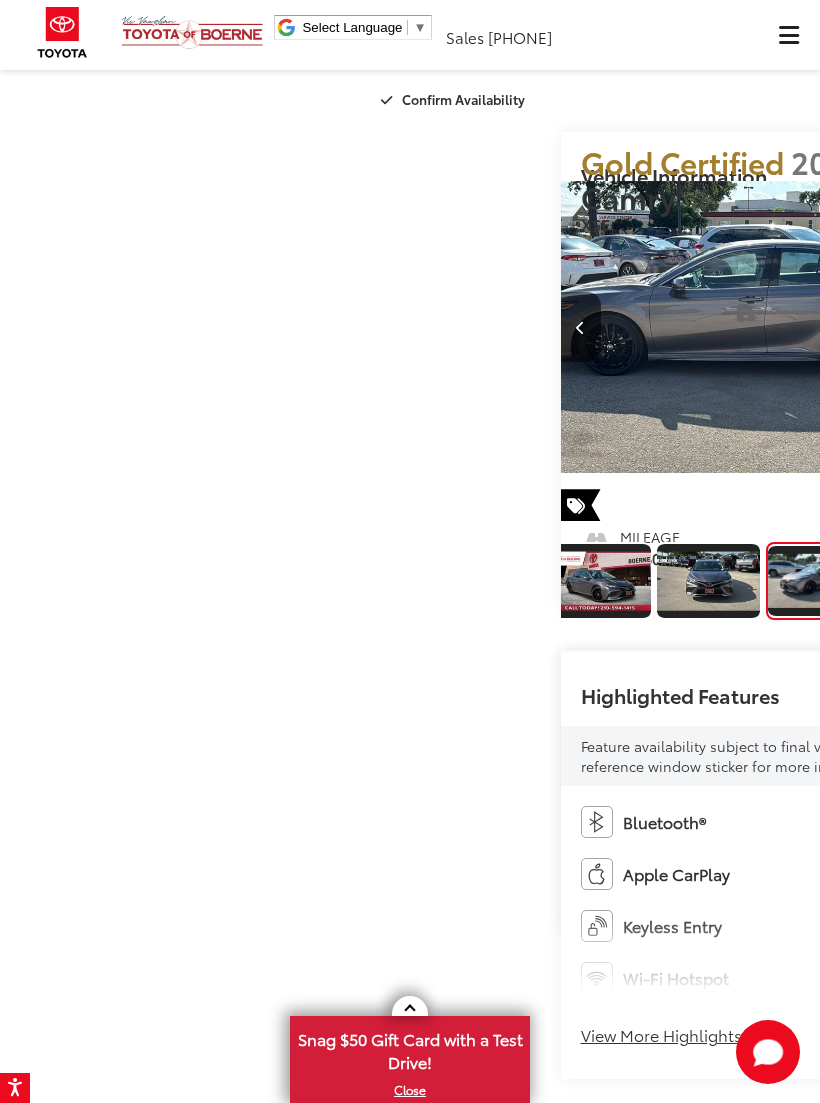 click at bounding box center (1060, 327) 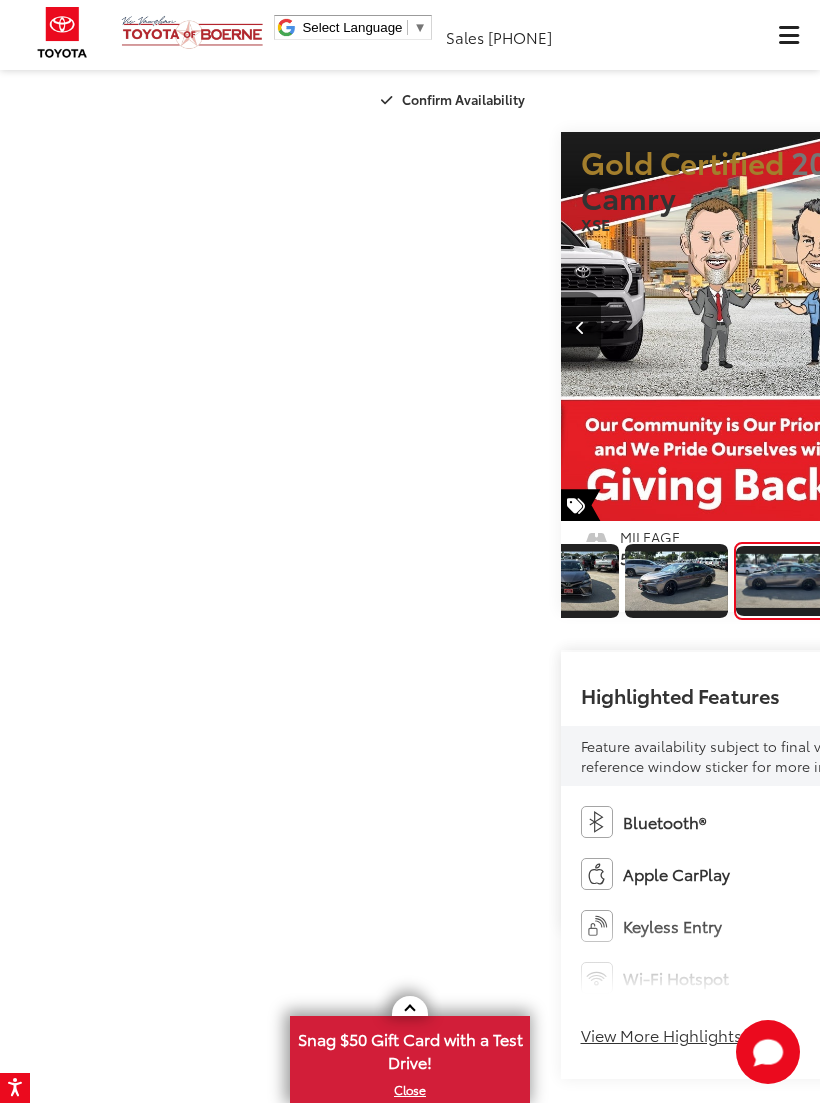 scroll, scrollTop: 0, scrollLeft: 185, axis: horizontal 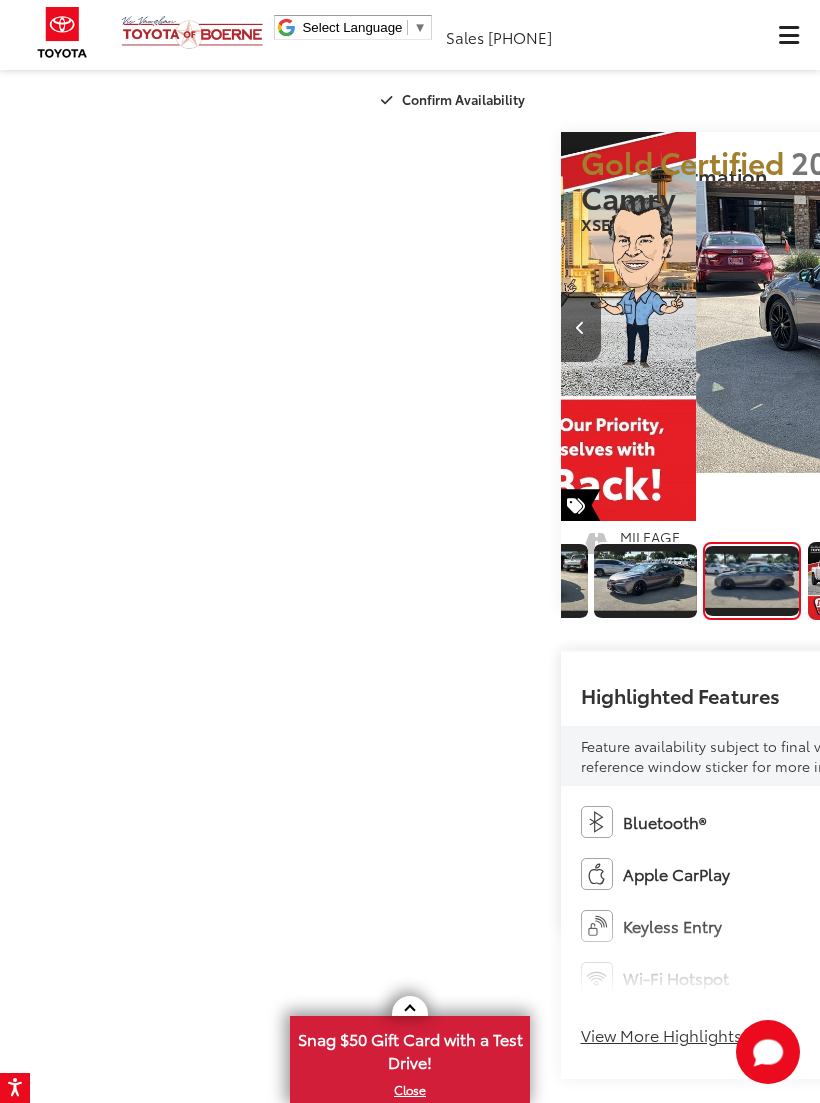 click at bounding box center (1060, 327) 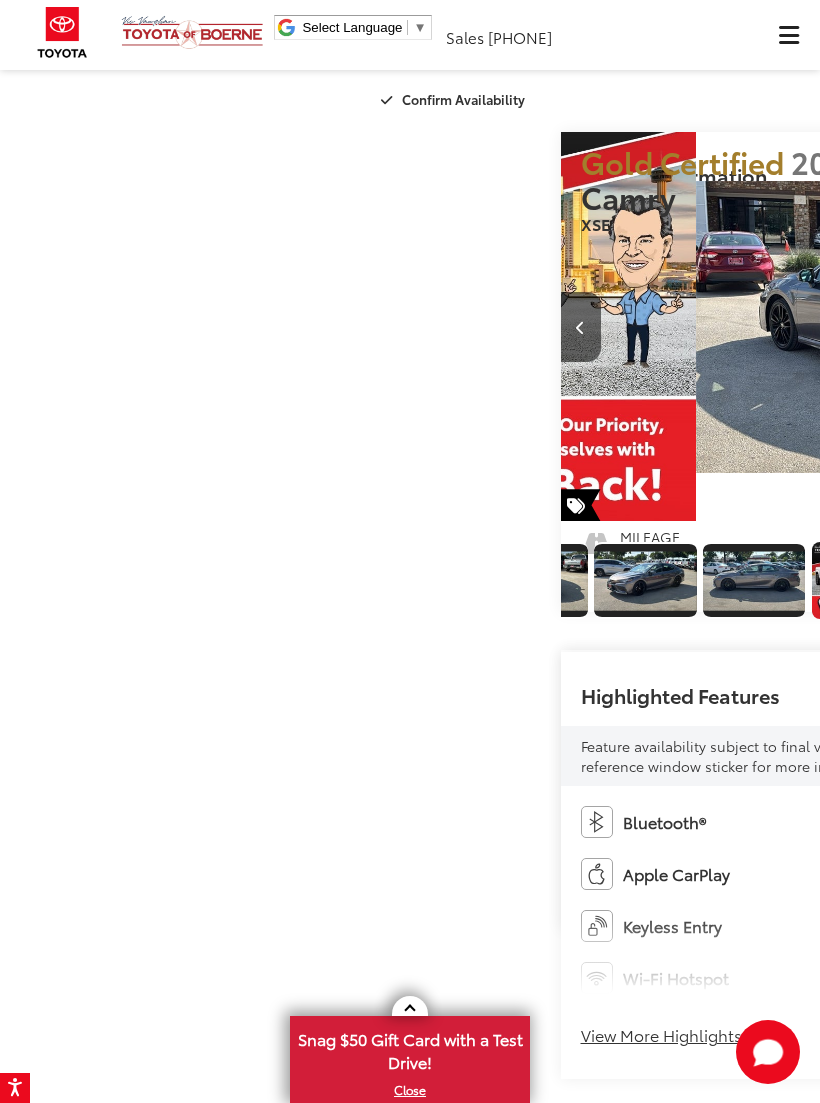 scroll, scrollTop: 0, scrollLeft: 3154, axis: horizontal 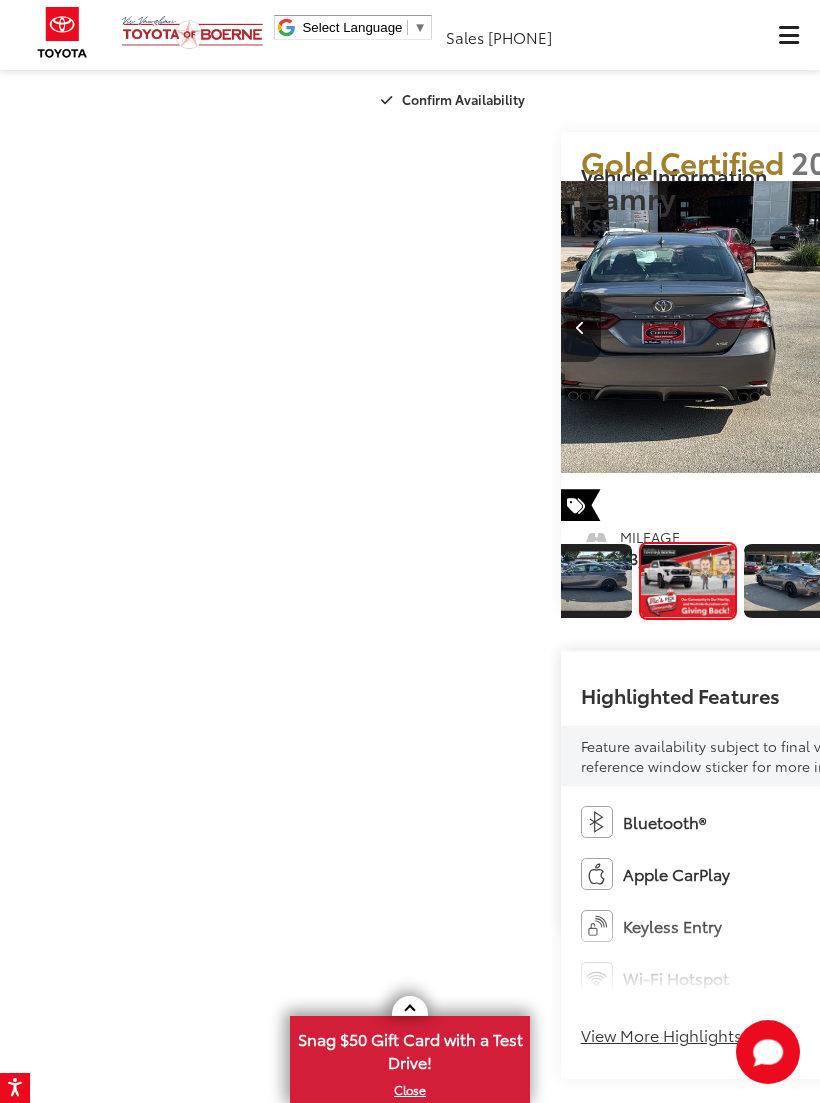 click at bounding box center [1060, 327] 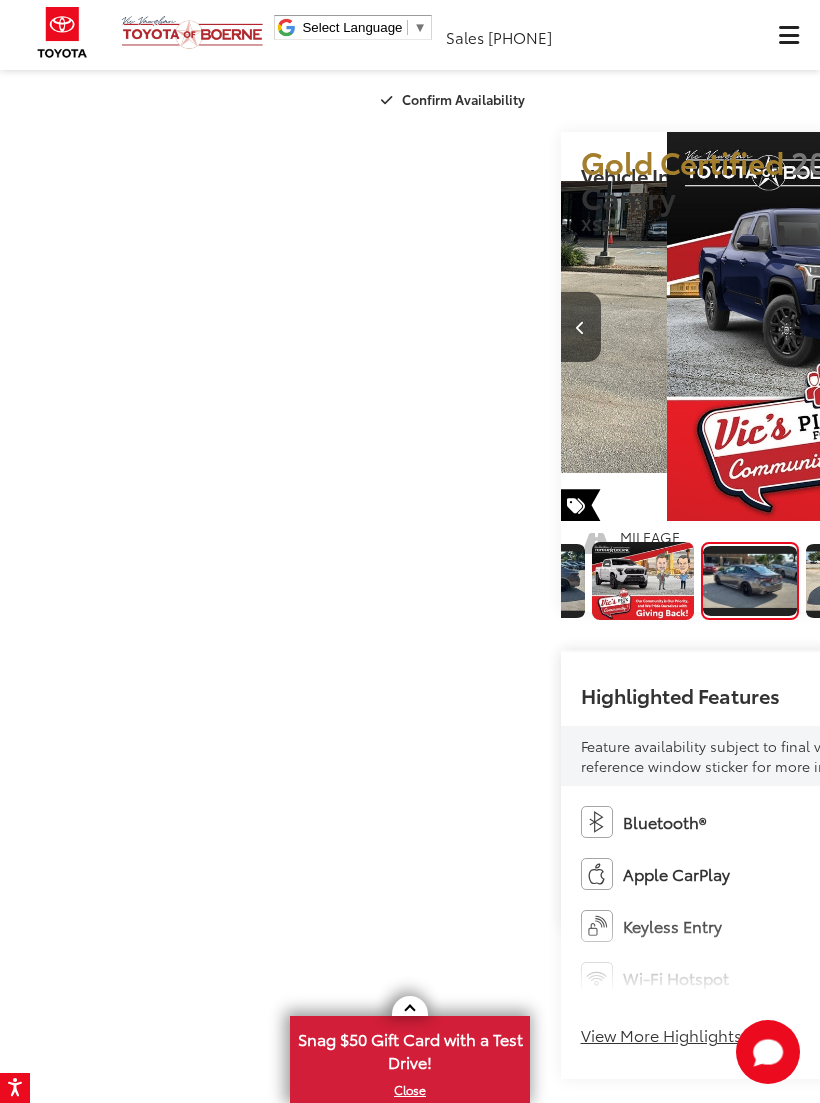 scroll, scrollTop: 0, scrollLeft: 491, axis: horizontal 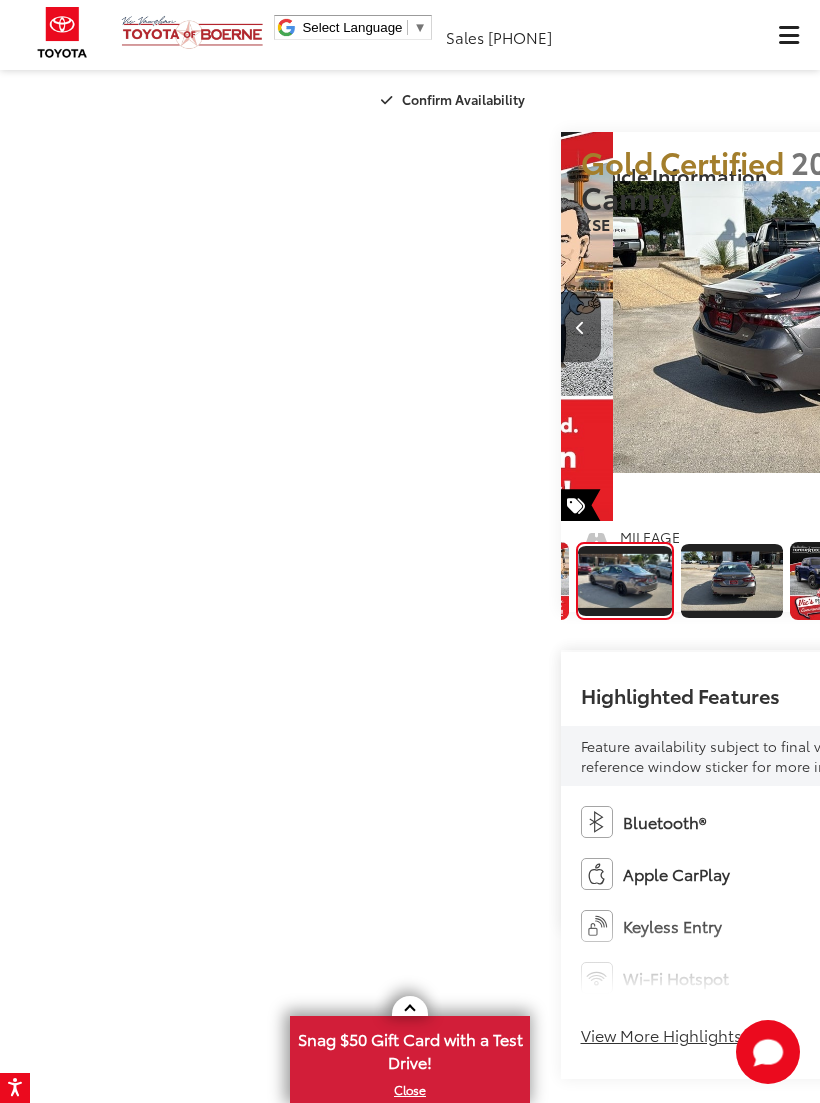click at bounding box center (1060, 327) 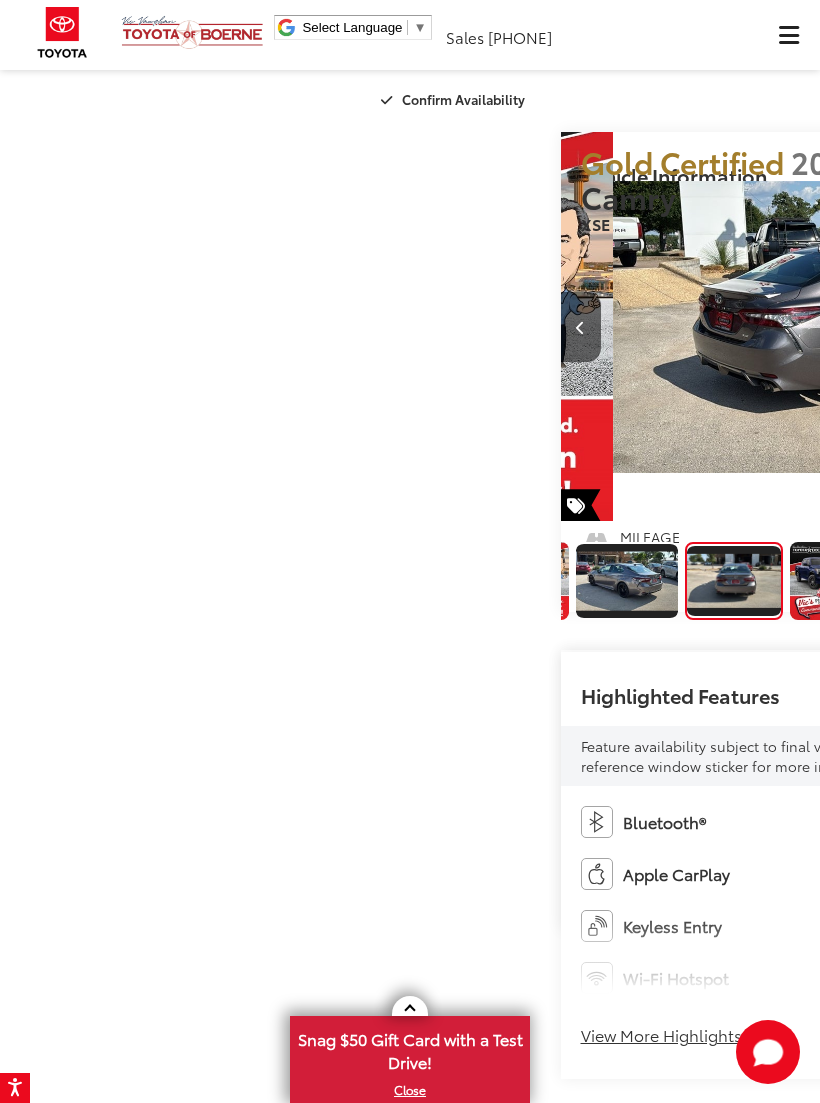 scroll, scrollTop: 0, scrollLeft: 4665, axis: horizontal 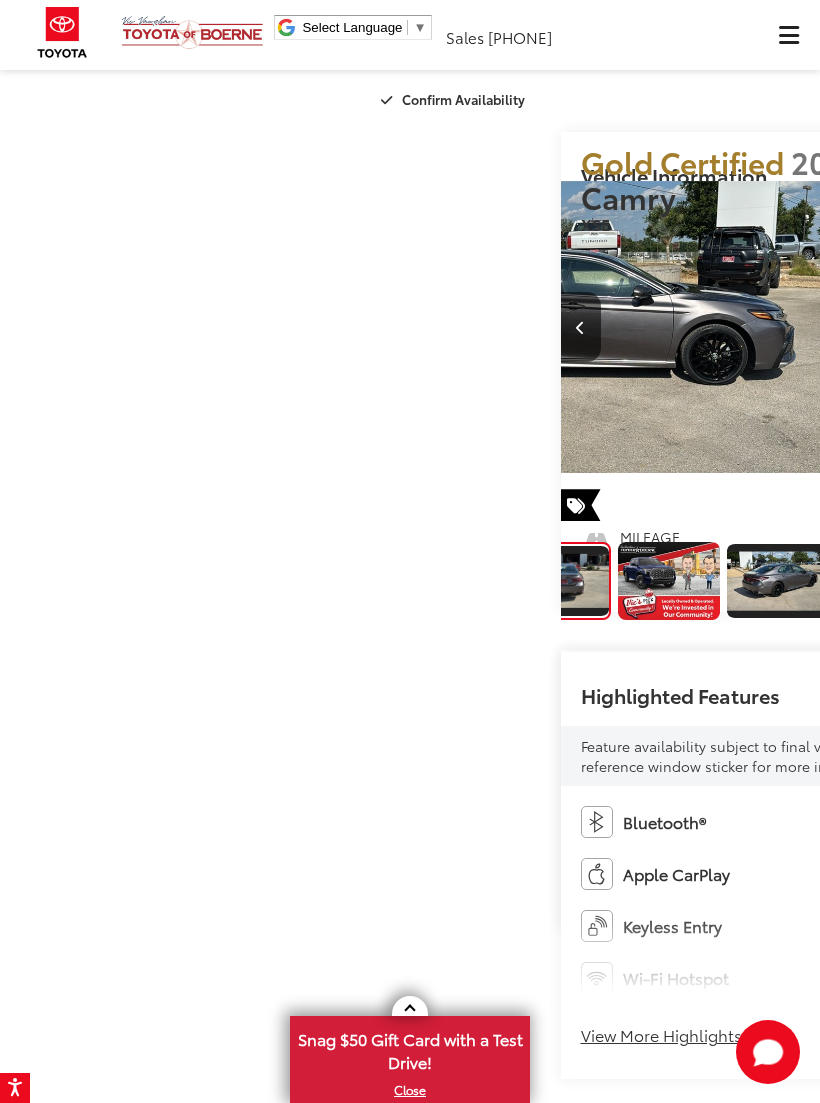 click at bounding box center (1060, 327) 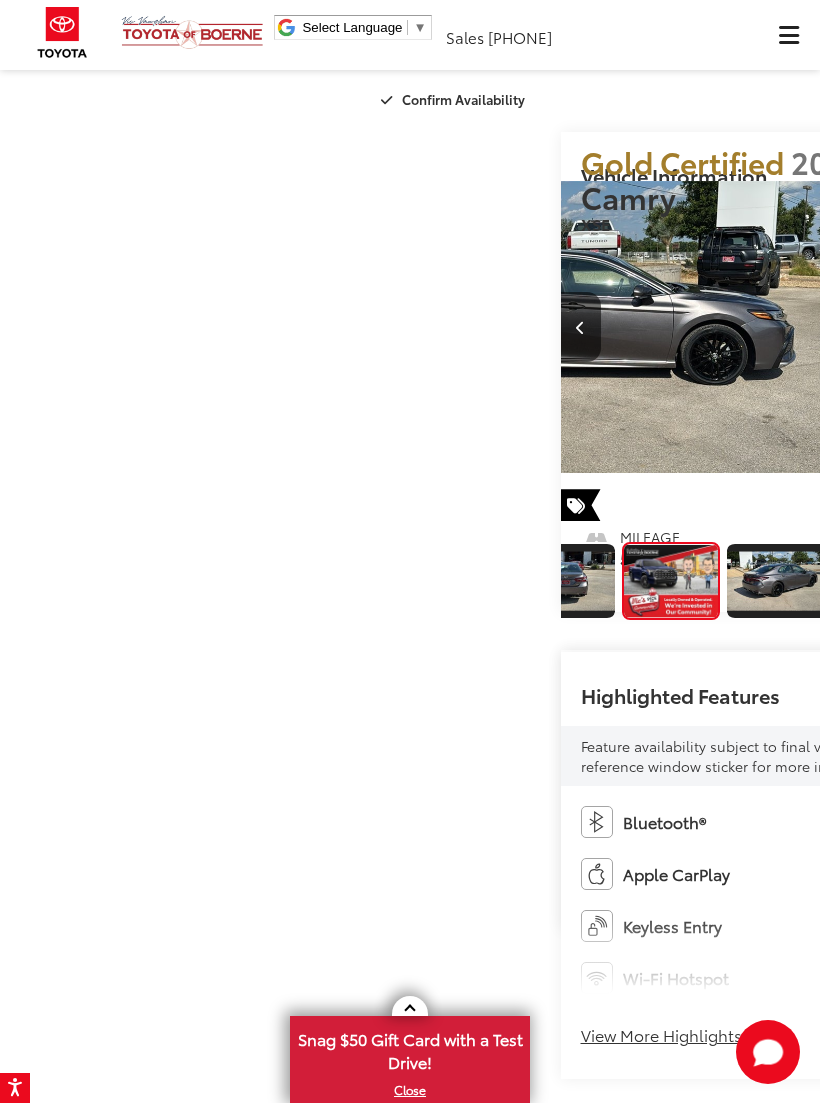 scroll, scrollTop: 0, scrollLeft: 5223, axis: horizontal 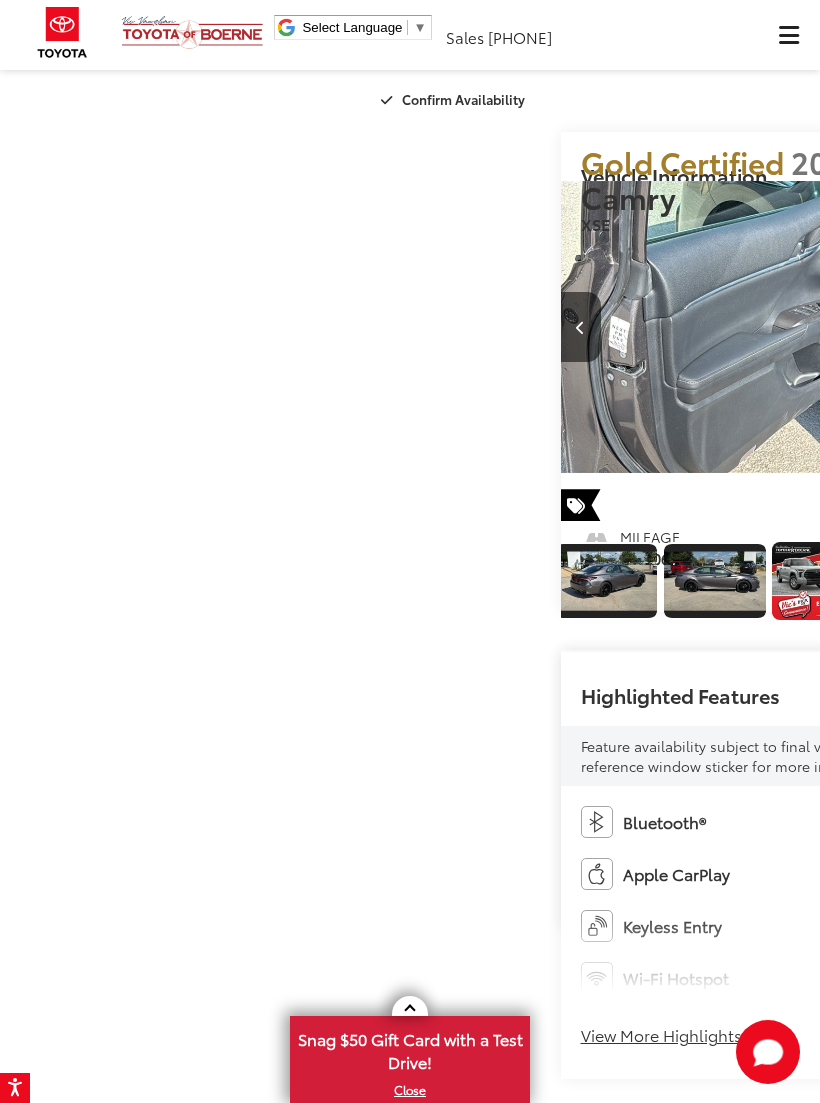 click at bounding box center [1060, 327] 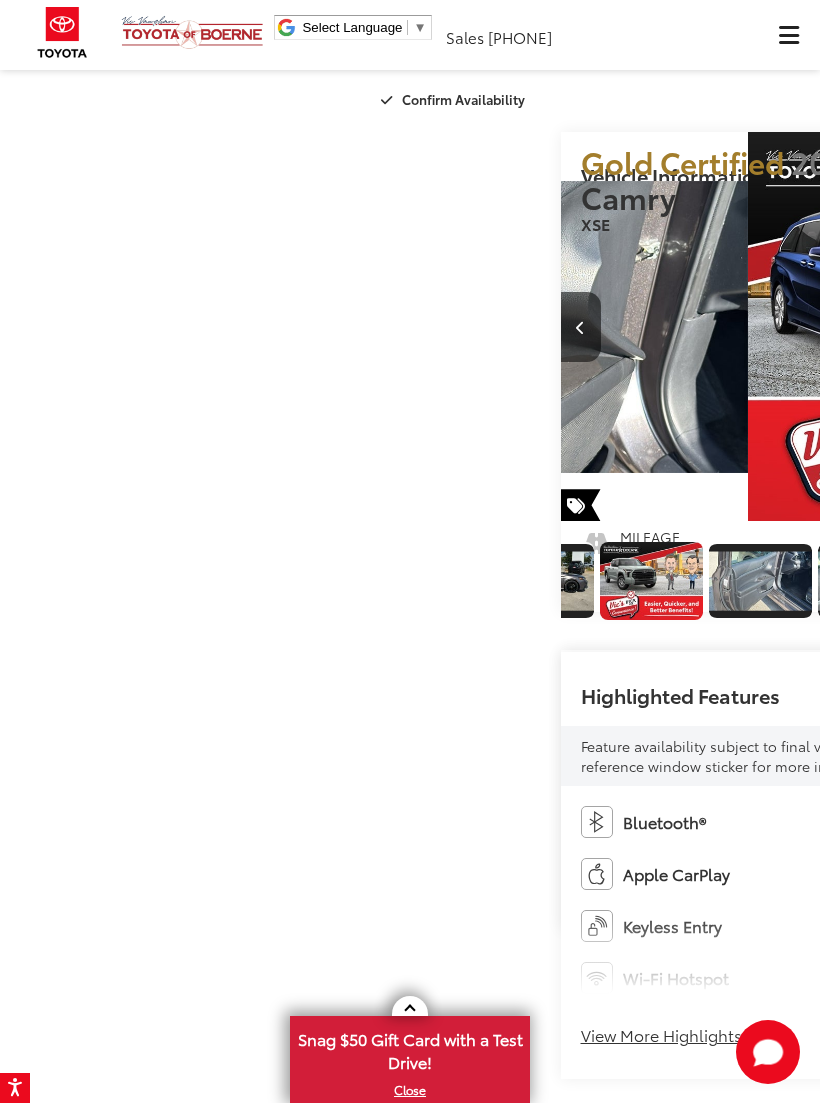 click at bounding box center [1060, 327] 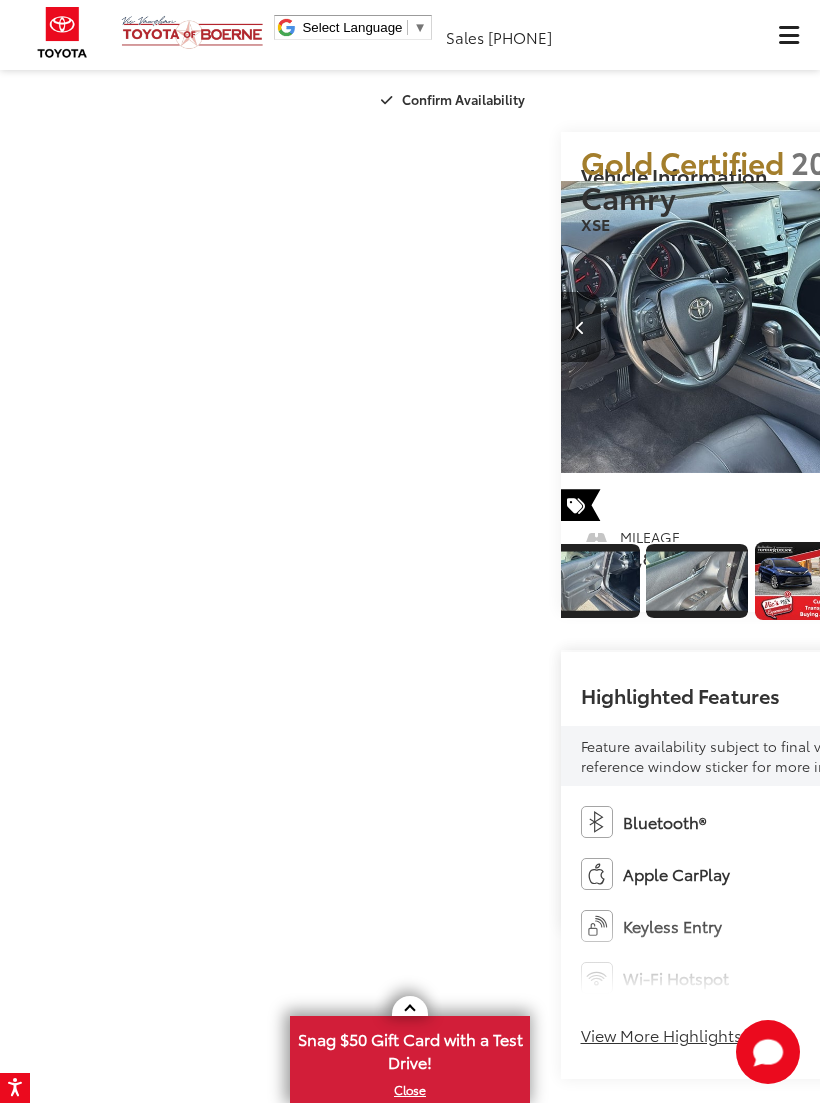 click at bounding box center (1060, 327) 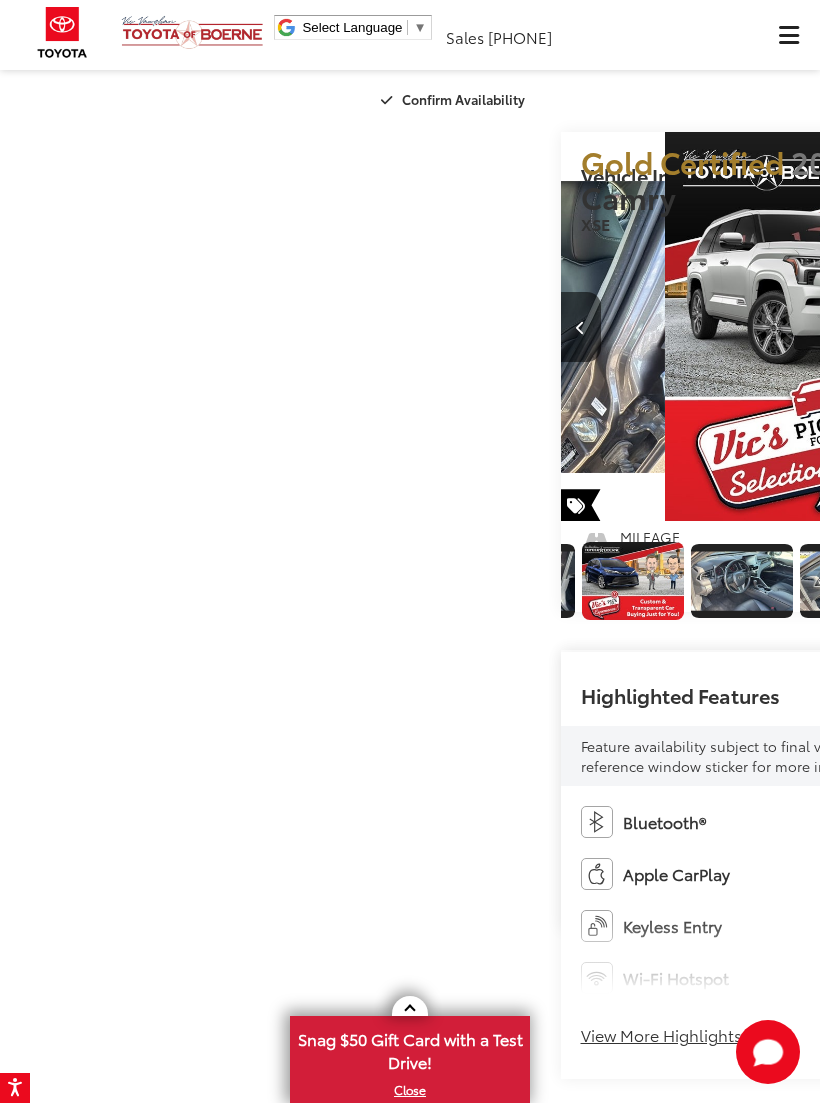 click at bounding box center (1060, 327) 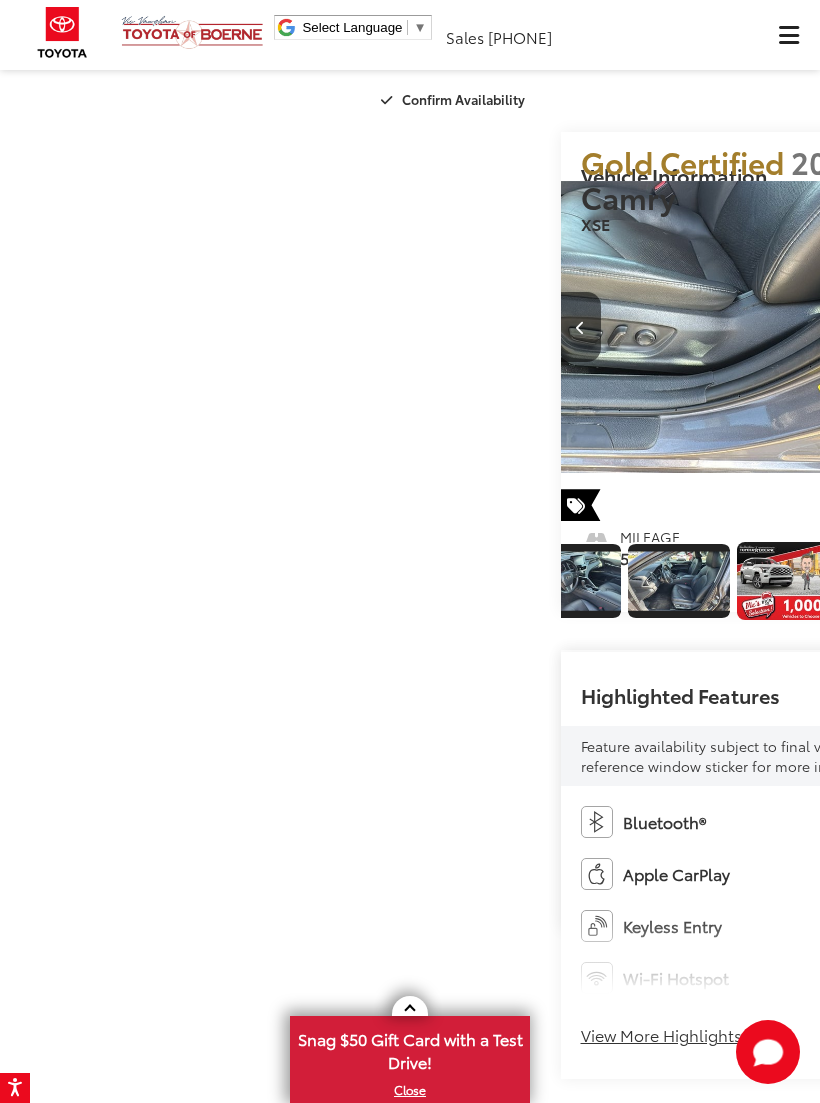click at bounding box center [1060, 327] 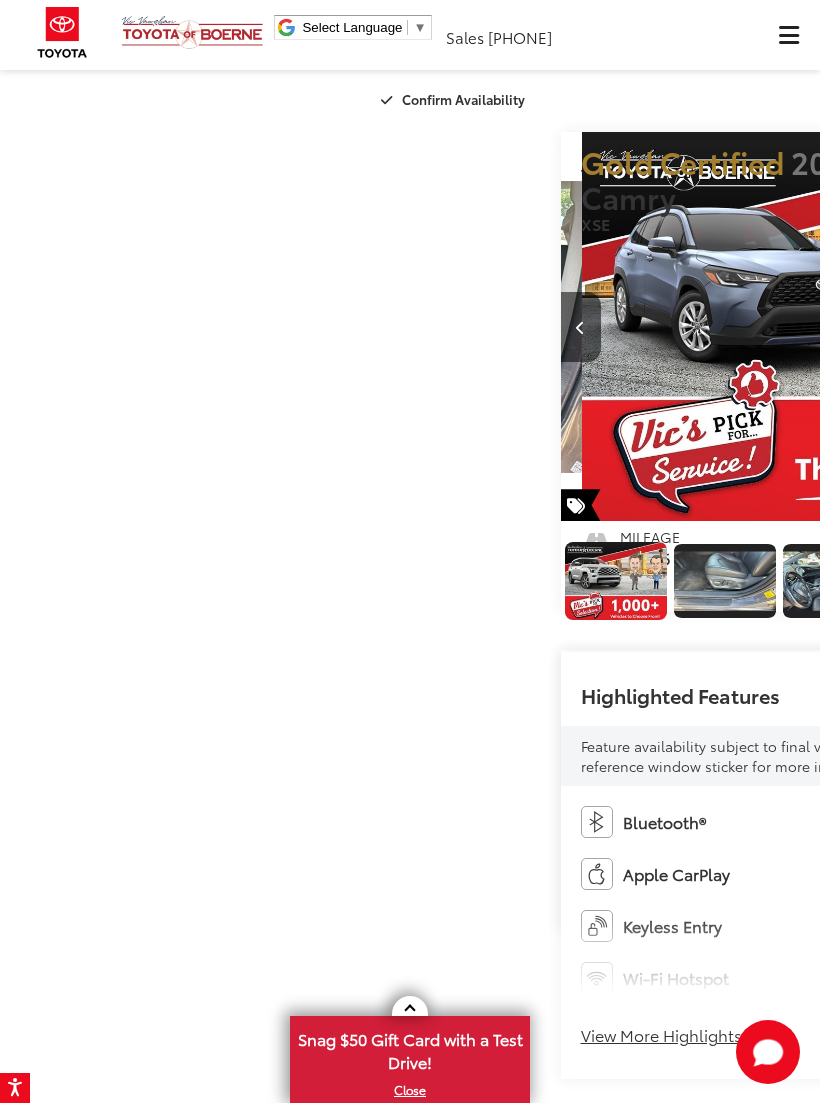 click at bounding box center [1060, 327] 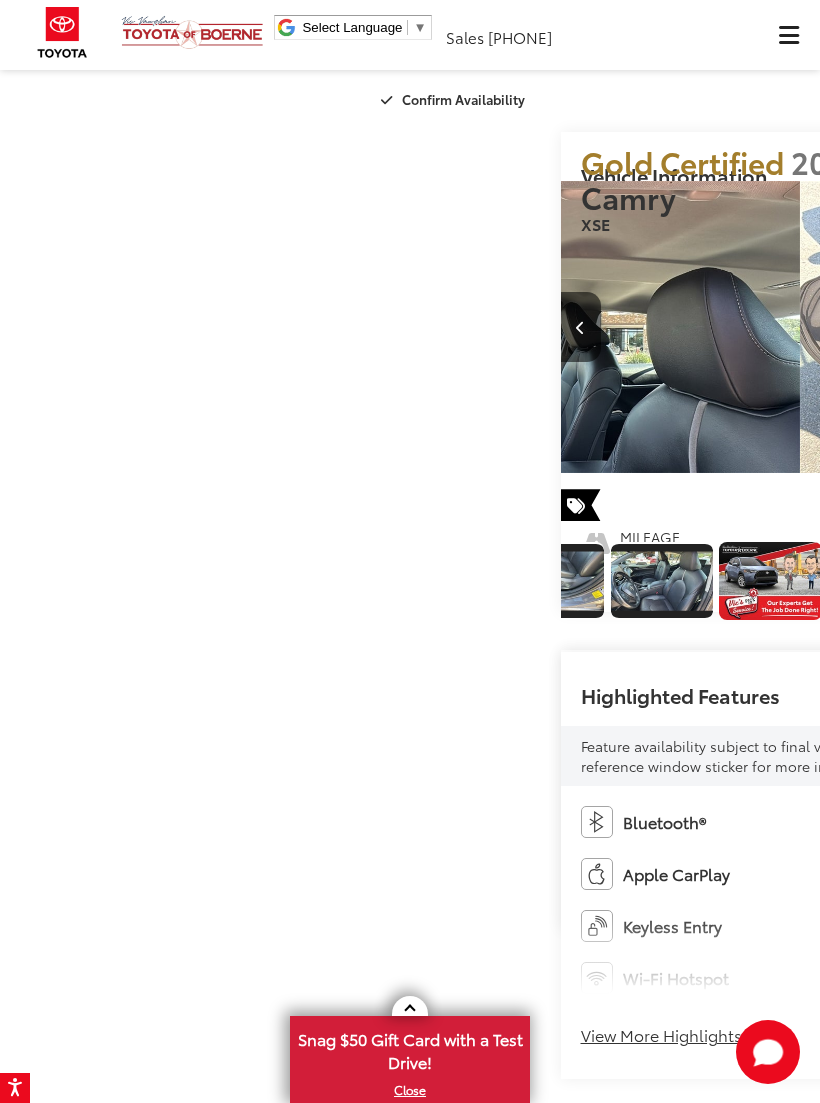 click at bounding box center [1060, 327] 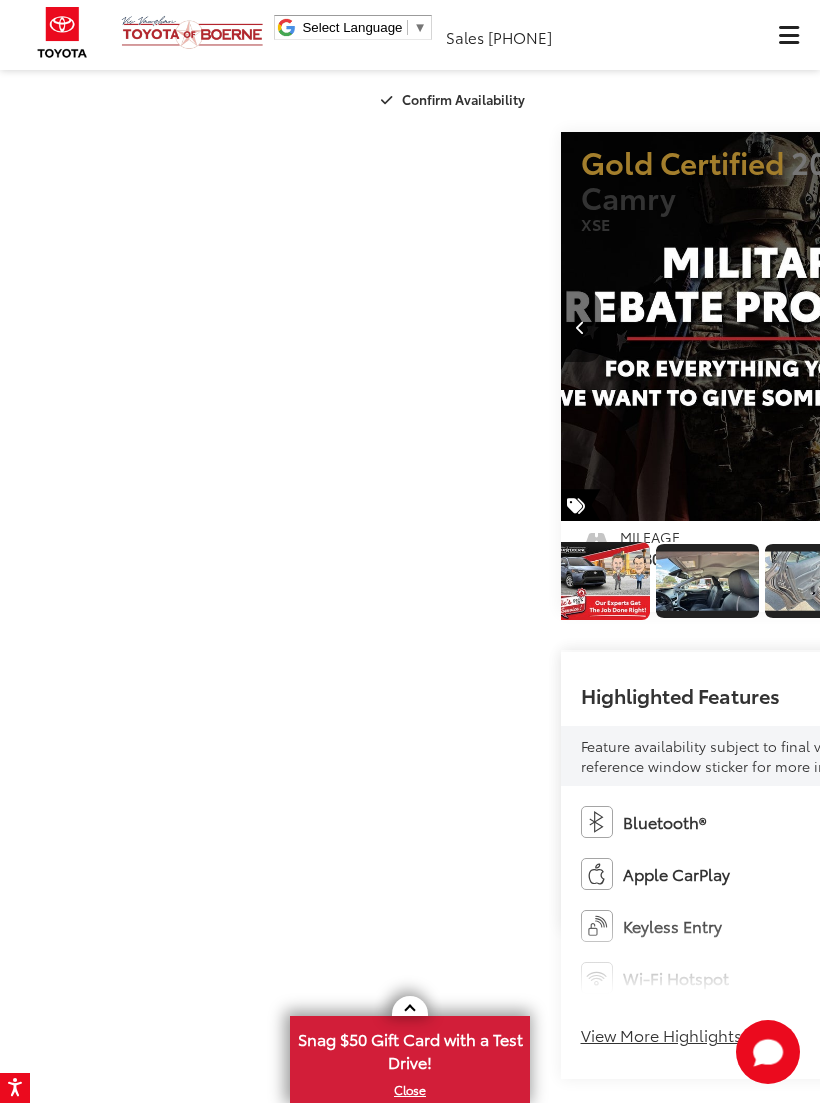 click at bounding box center [1060, 327] 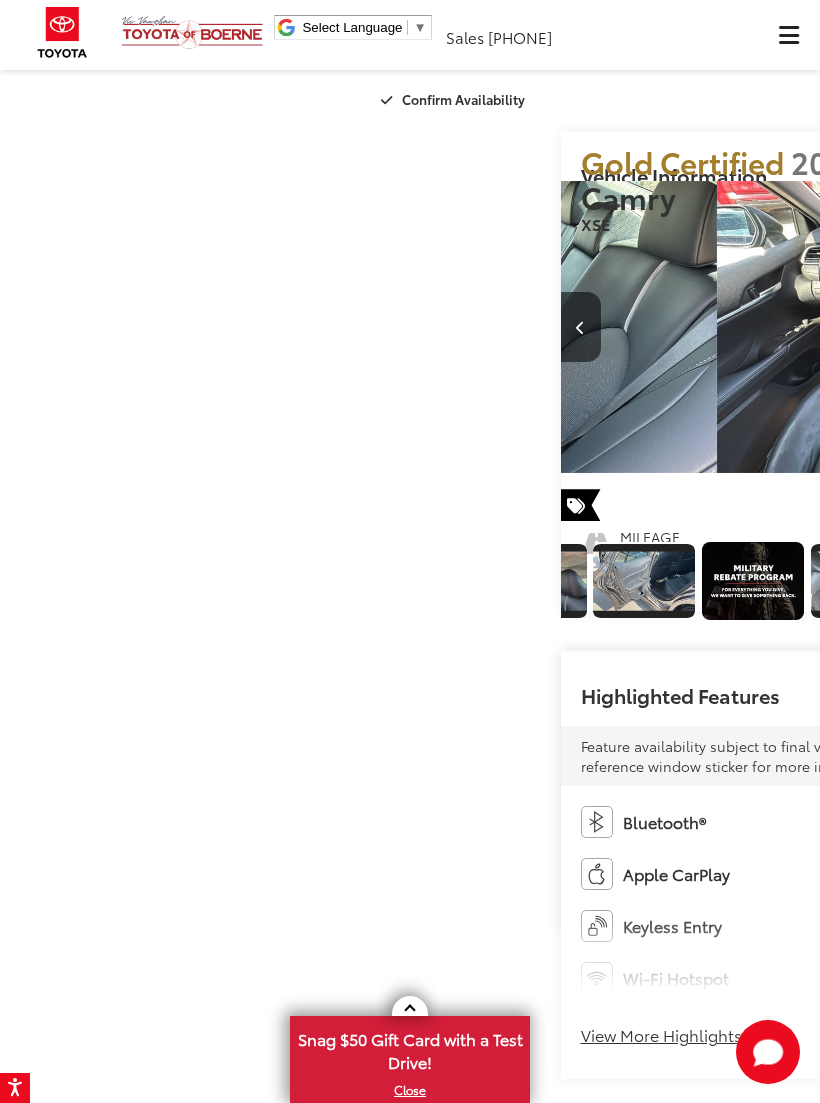 click at bounding box center (1060, 327) 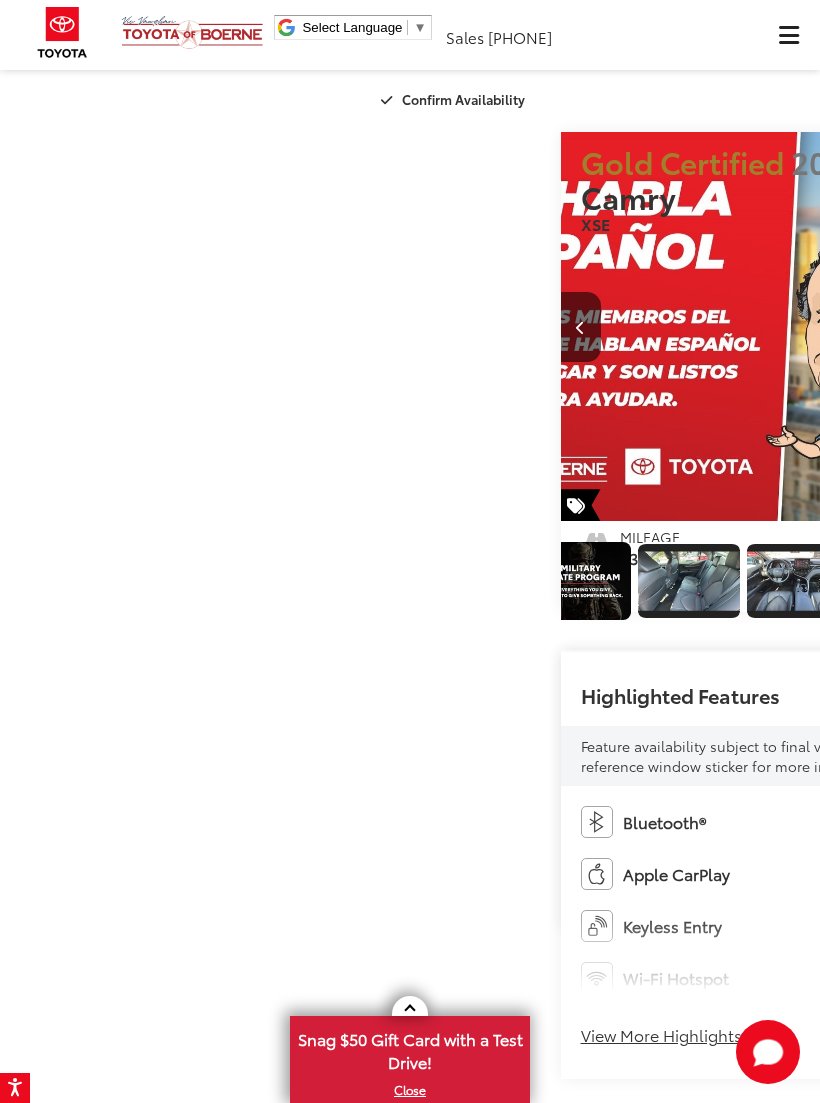click at bounding box center [1060, 327] 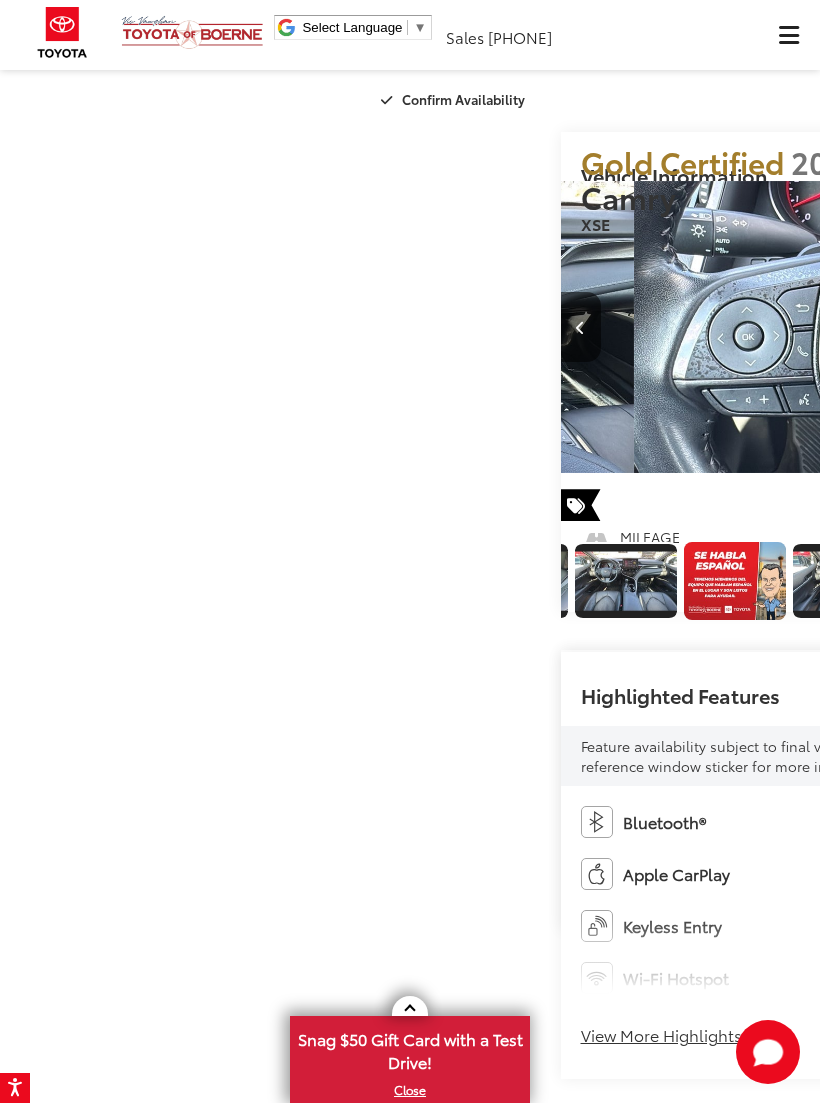click at bounding box center [1060, 327] 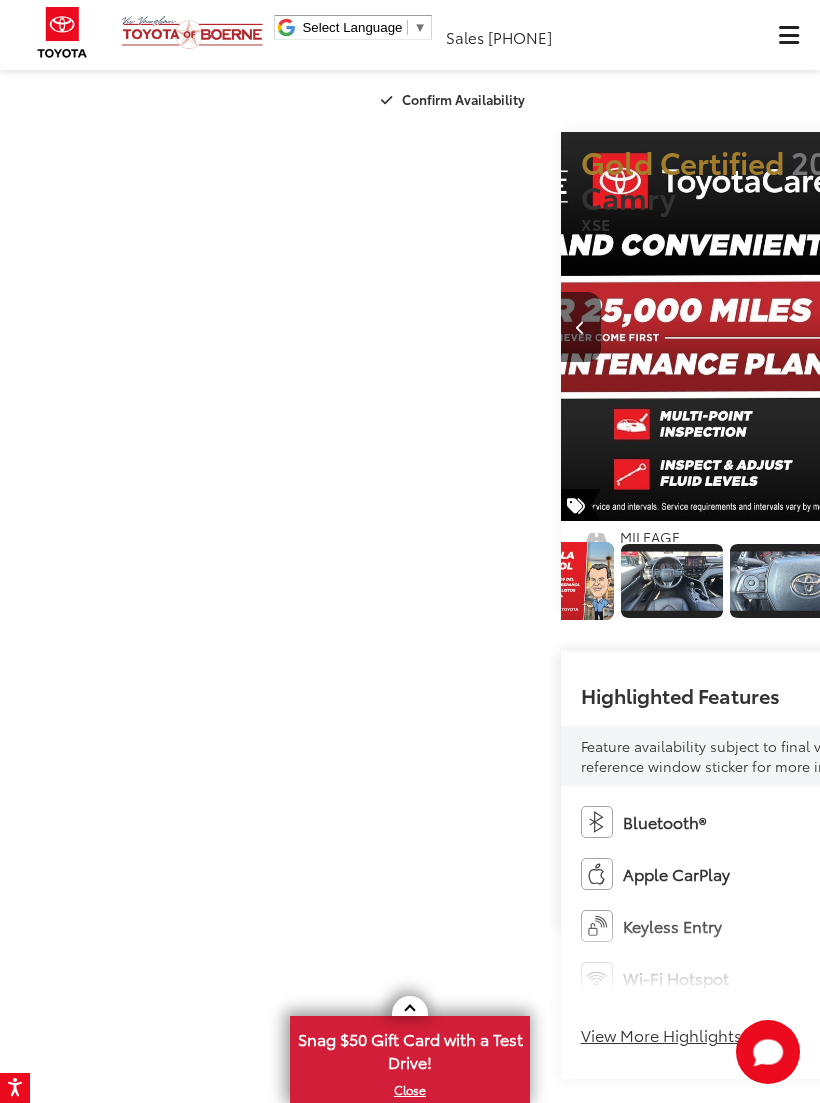 click at bounding box center [1060, 327] 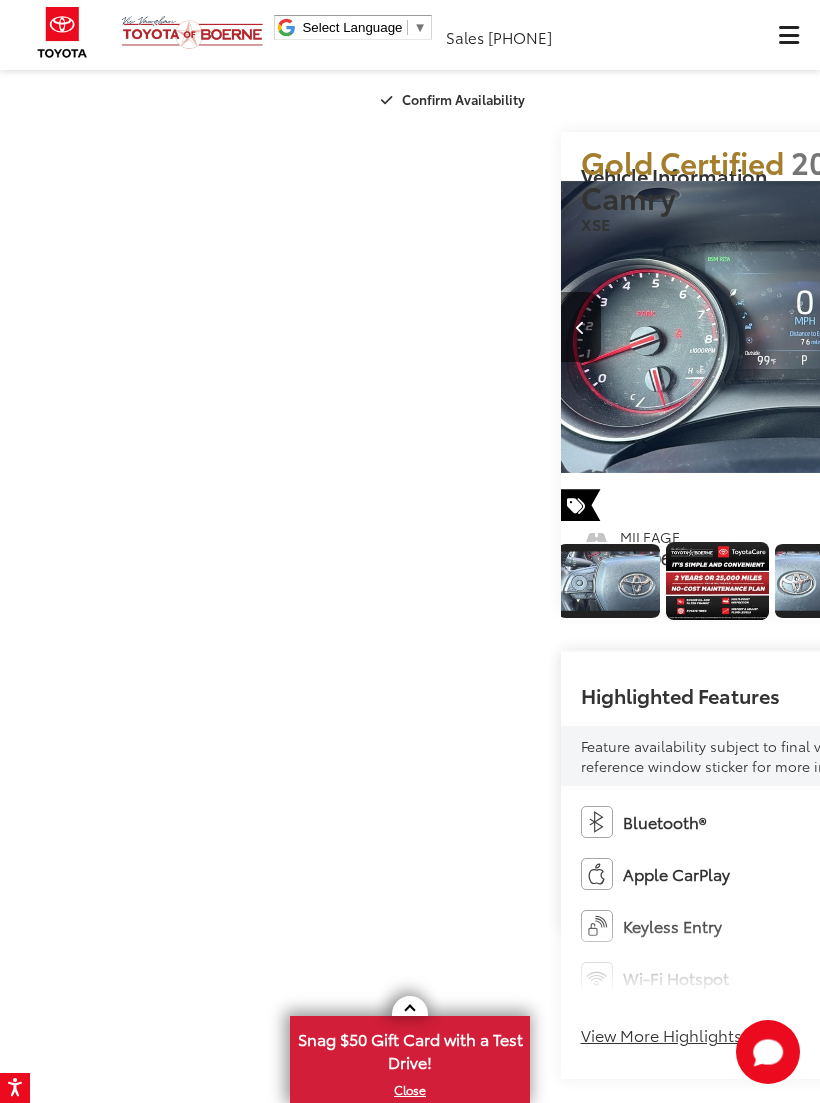 click at bounding box center (1060, 327) 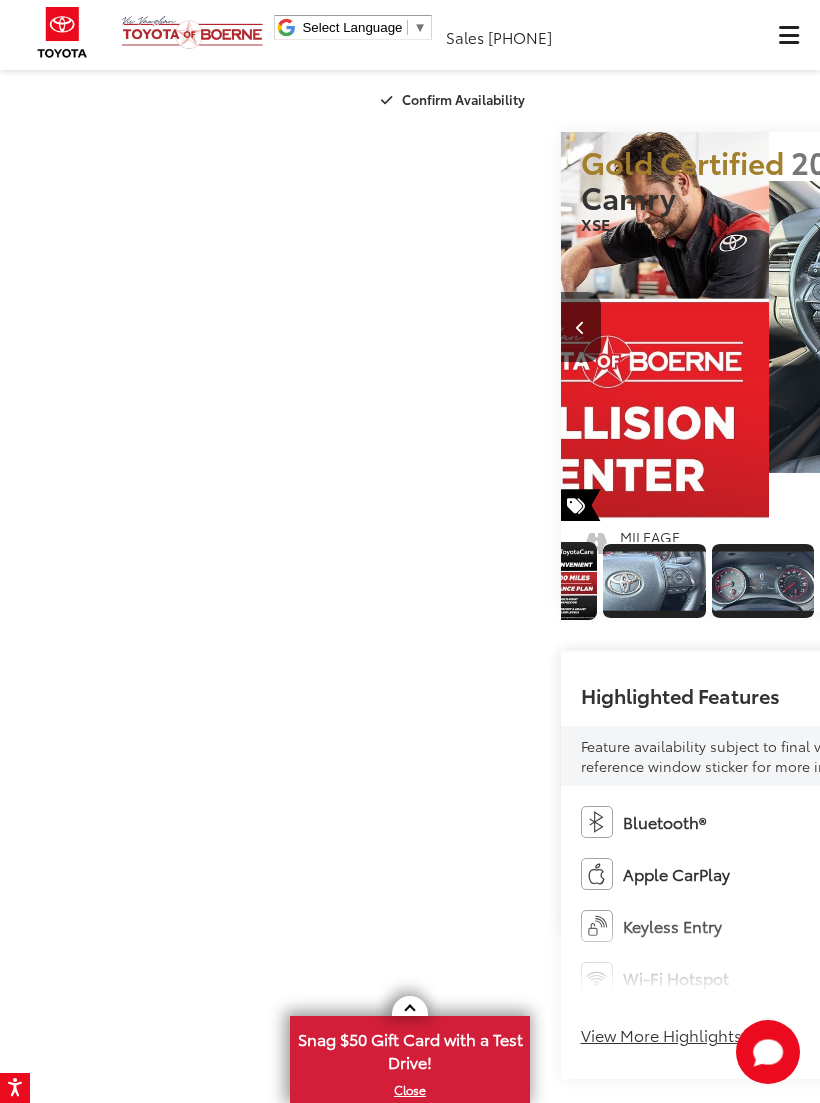 click at bounding box center (1059, 328) 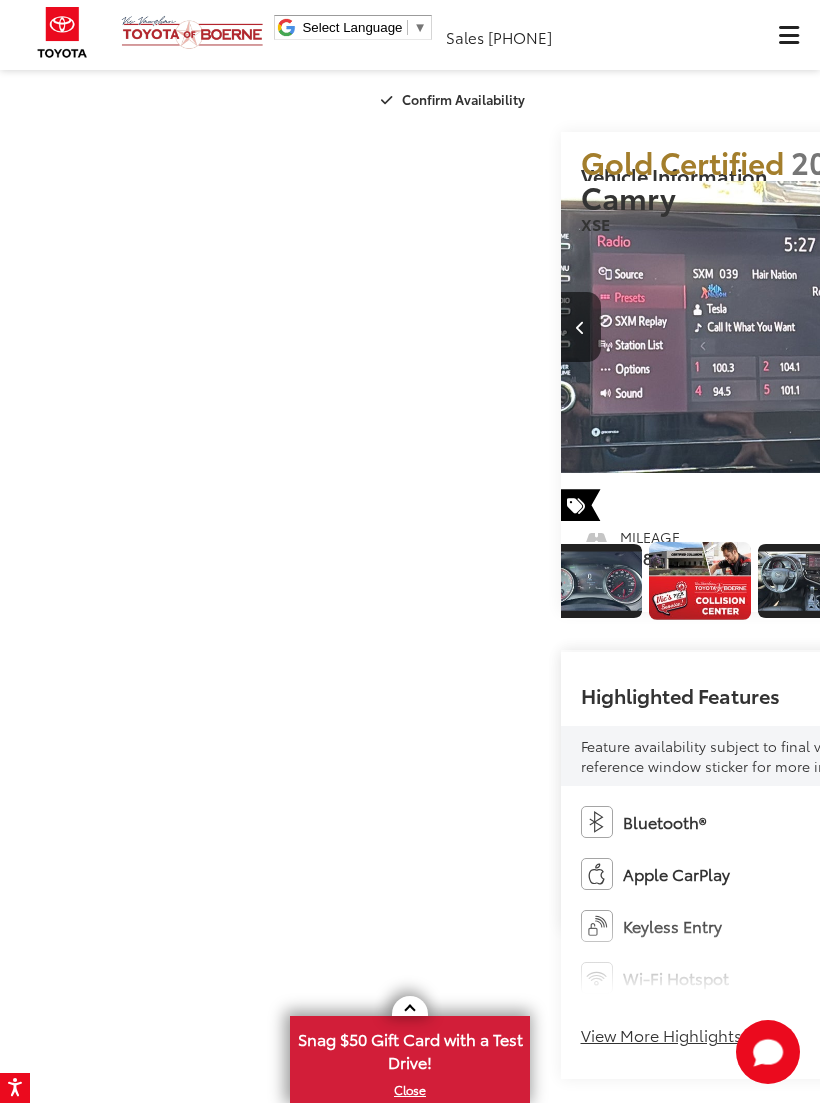 click at bounding box center [1060, 327] 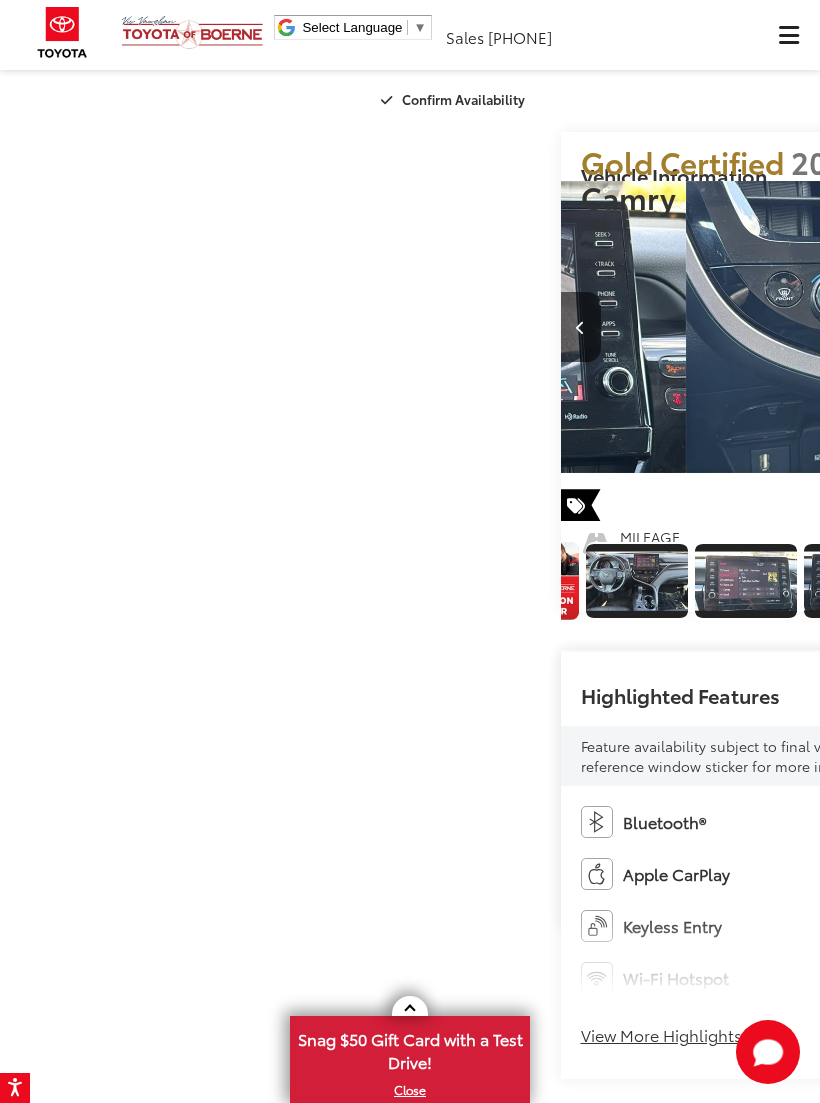 click at bounding box center (1060, 327) 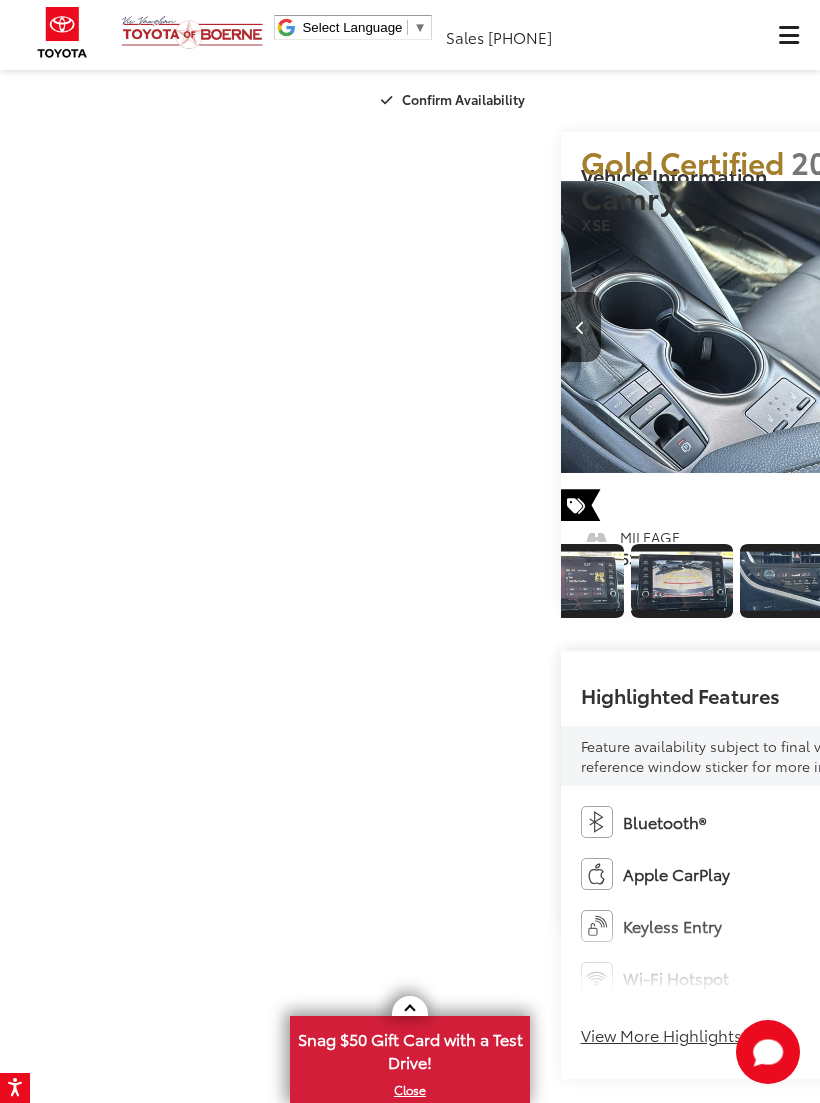 click at bounding box center [1060, 327] 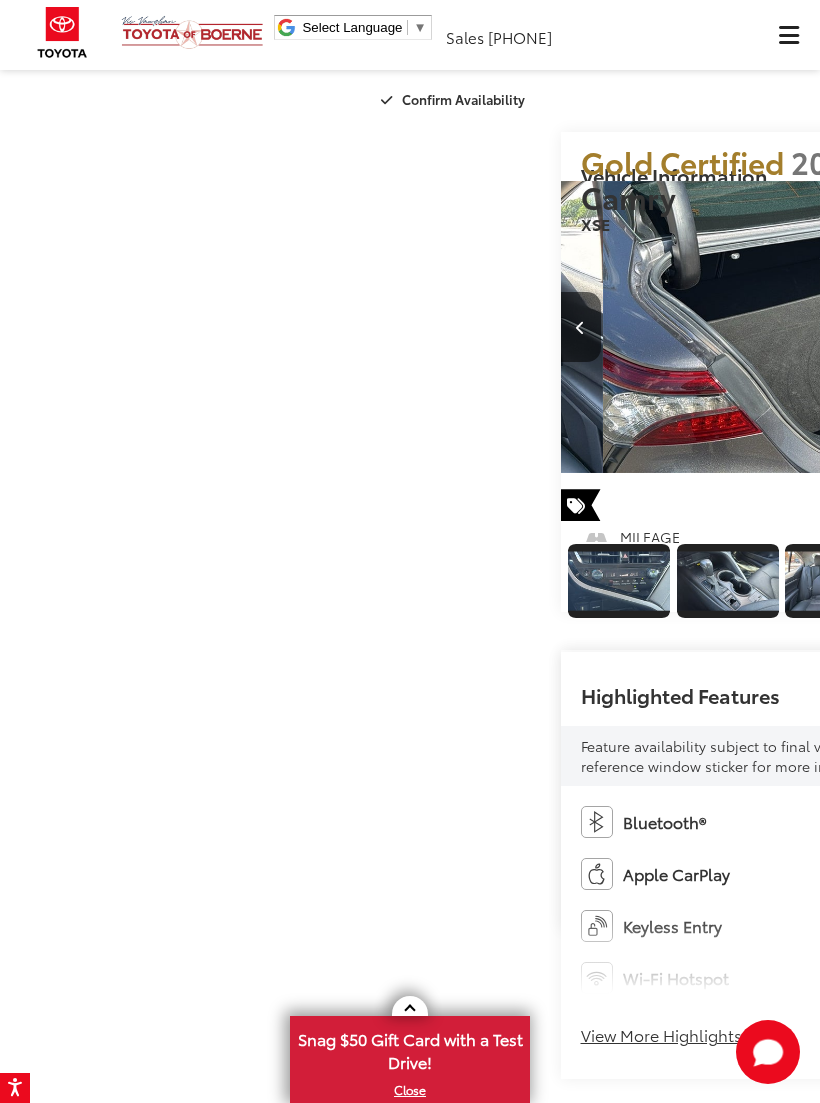 click at bounding box center [581, 327] 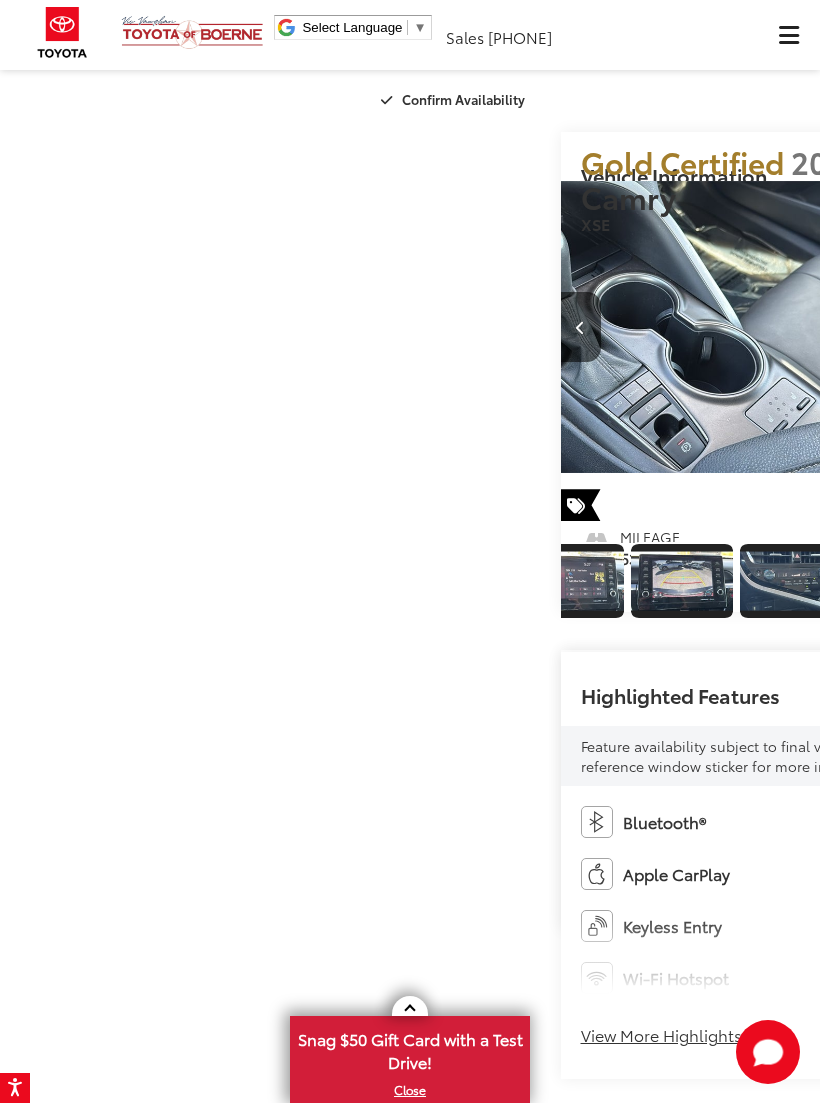 click at bounding box center (1060, 327) 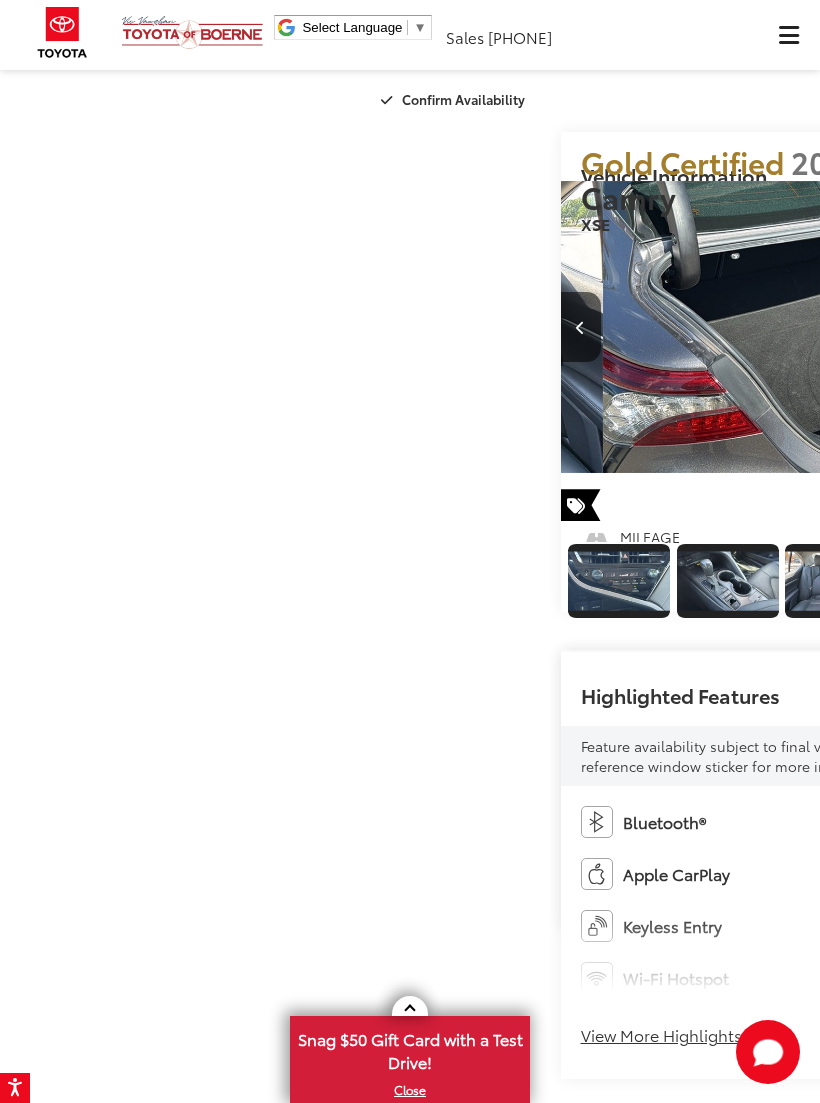 click at bounding box center (1060, 327) 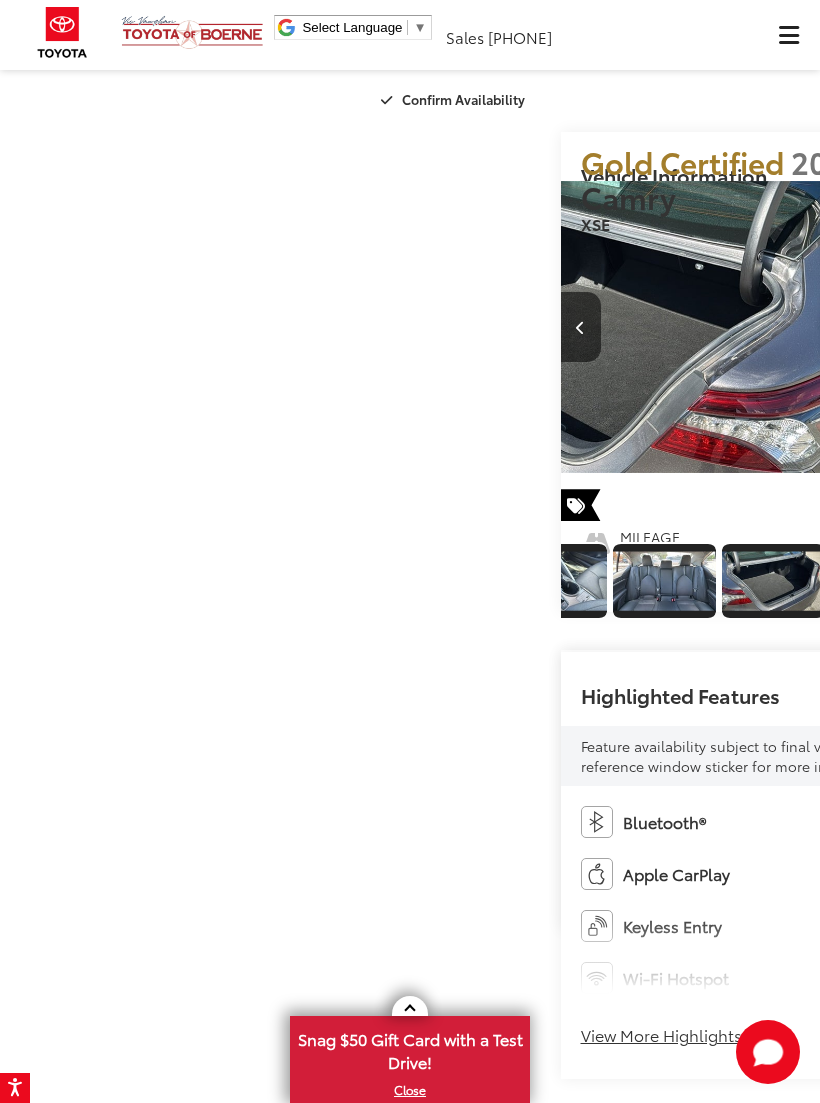 click at bounding box center [1060, 327] 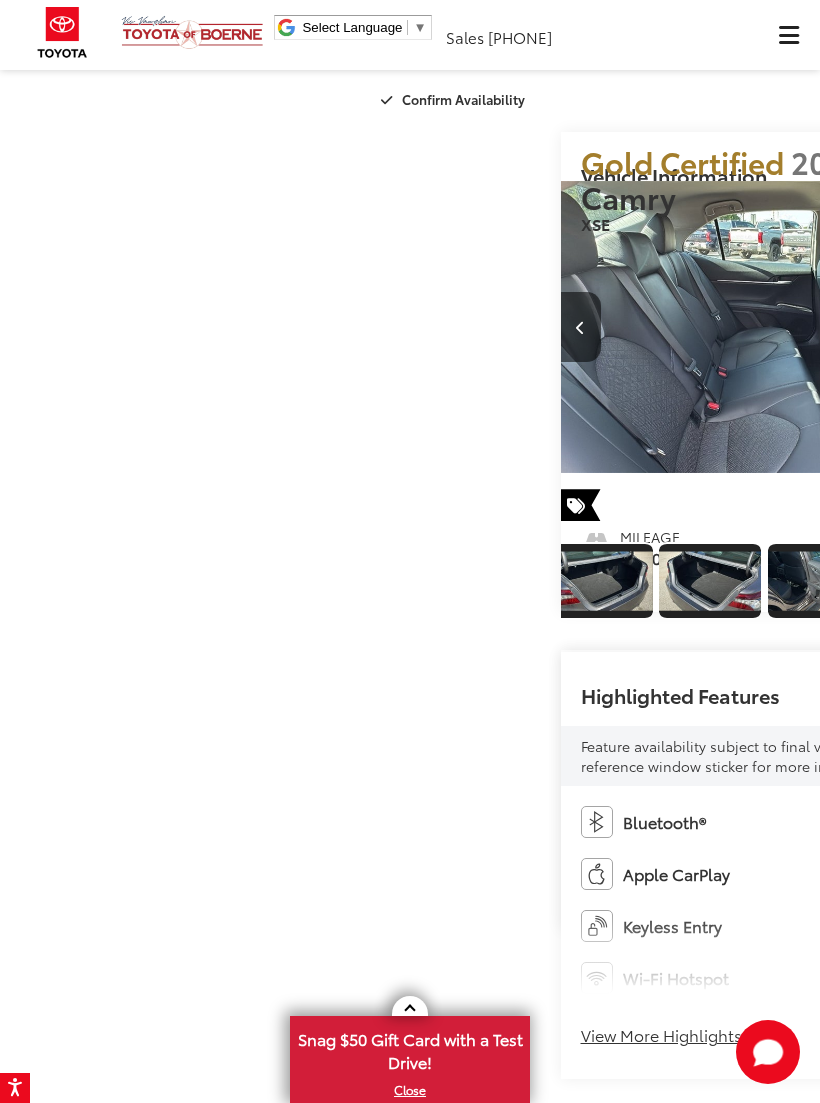 click at bounding box center (1060, 327) 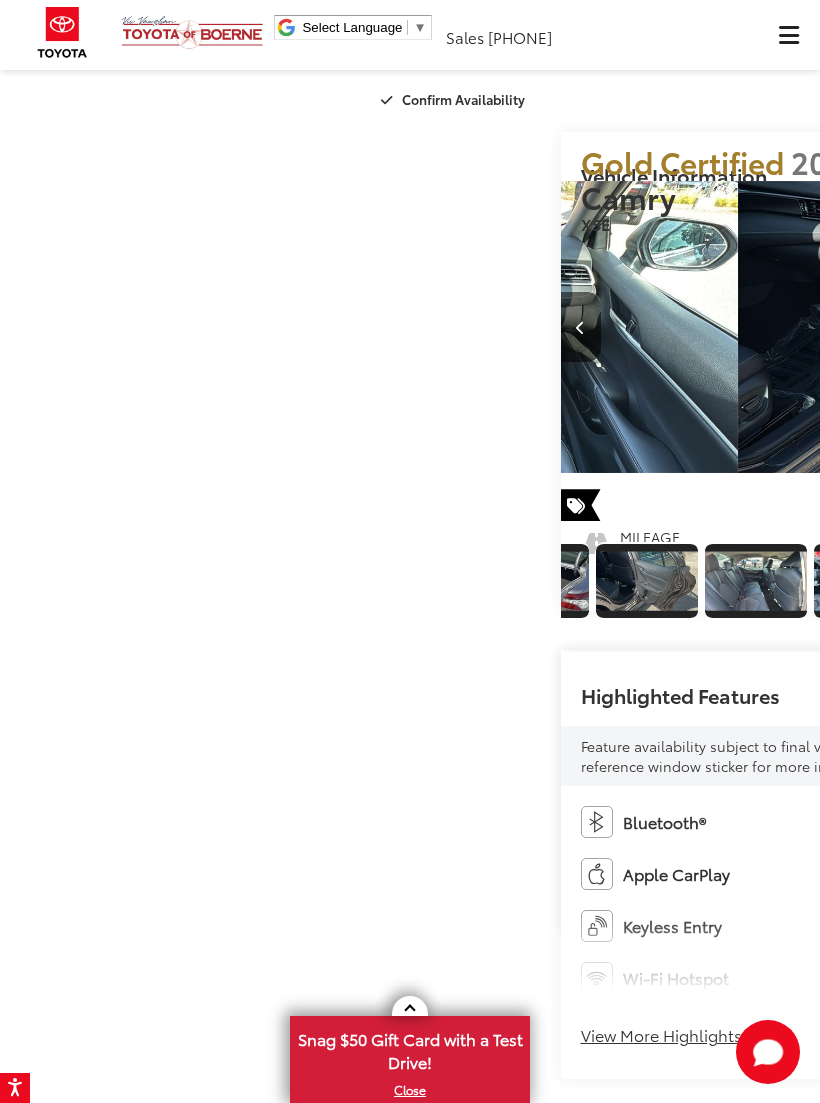 click at bounding box center [1060, 327] 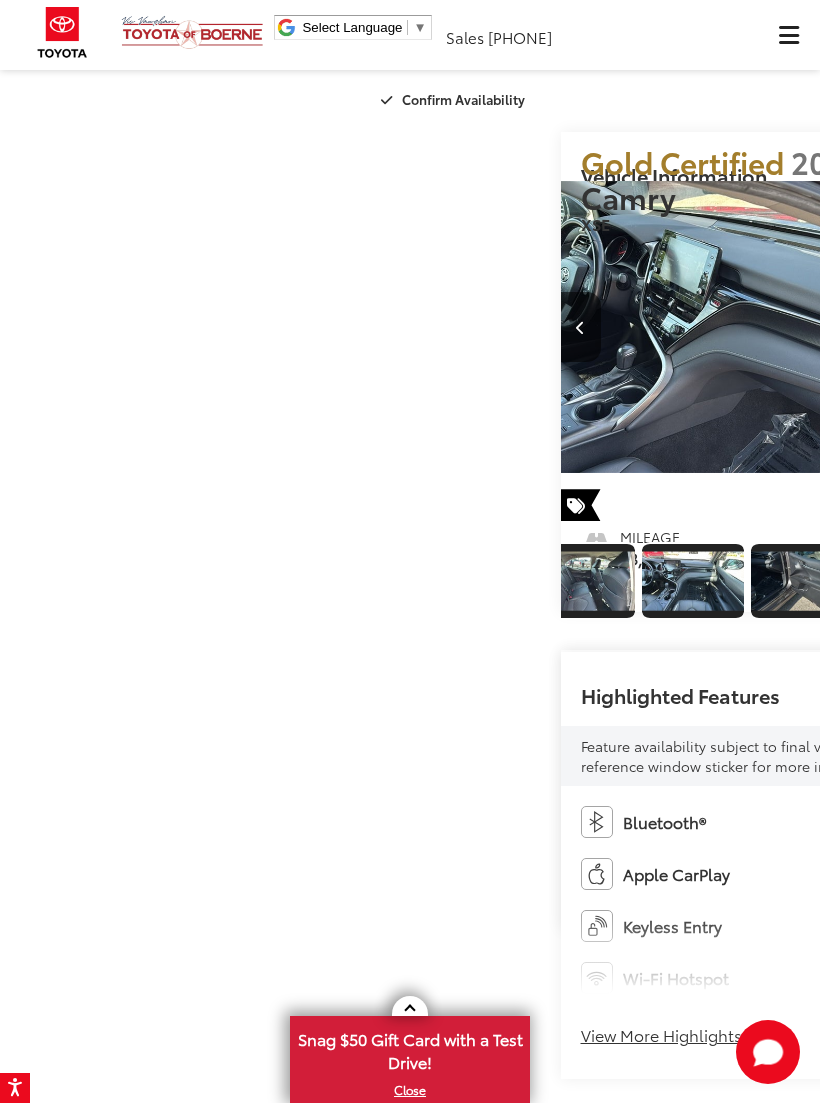 click at bounding box center (1060, 327) 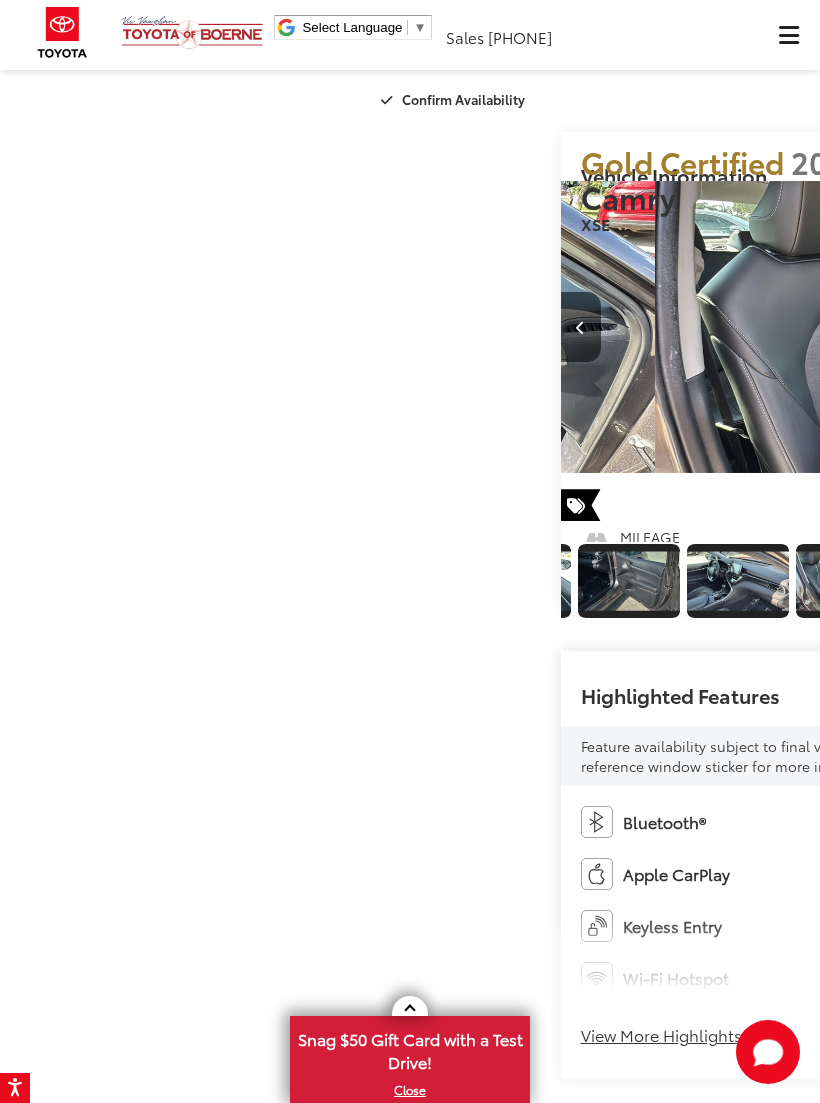 click at bounding box center [1060, 327] 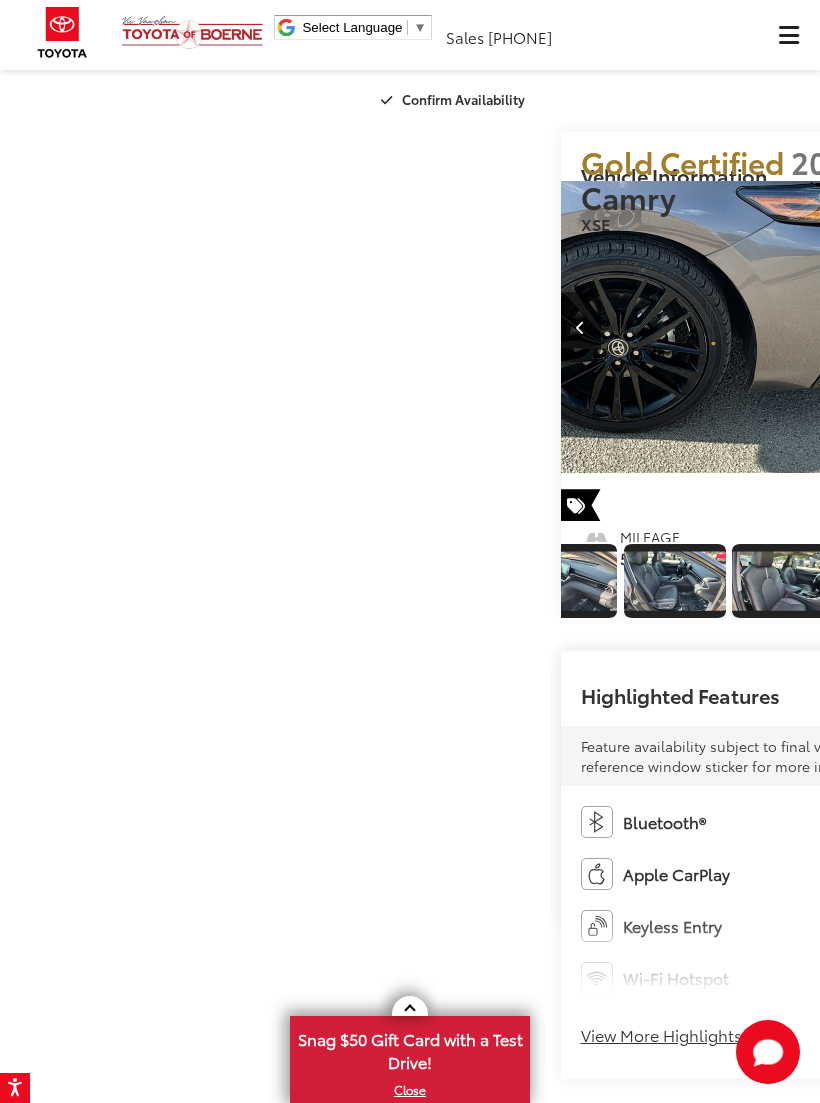 click at bounding box center (1060, 327) 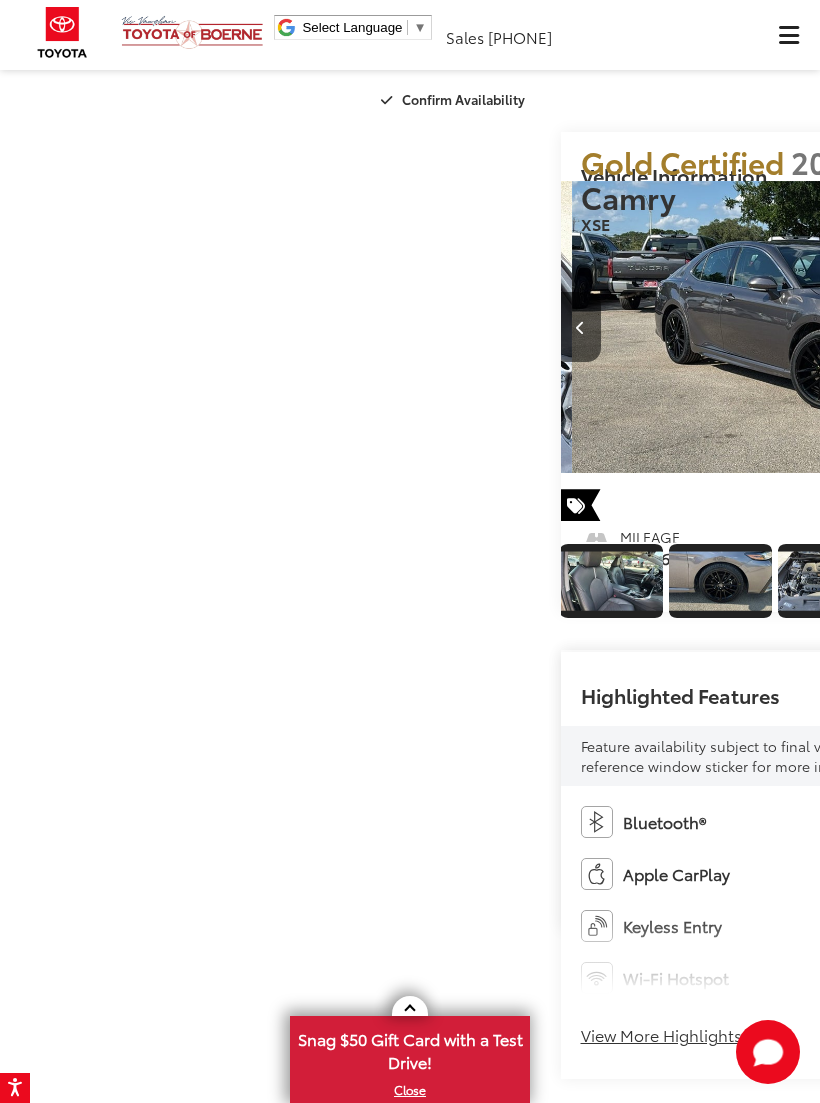 click at bounding box center [1060, 327] 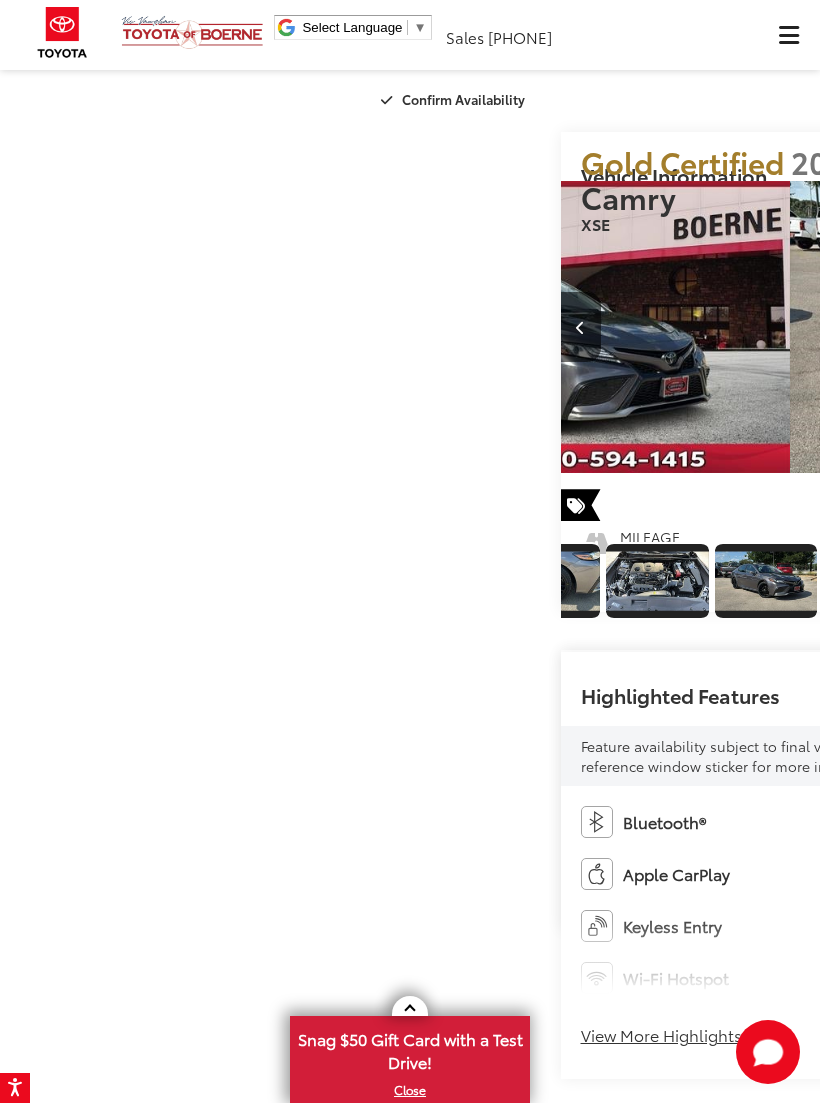 click at bounding box center [1060, 327] 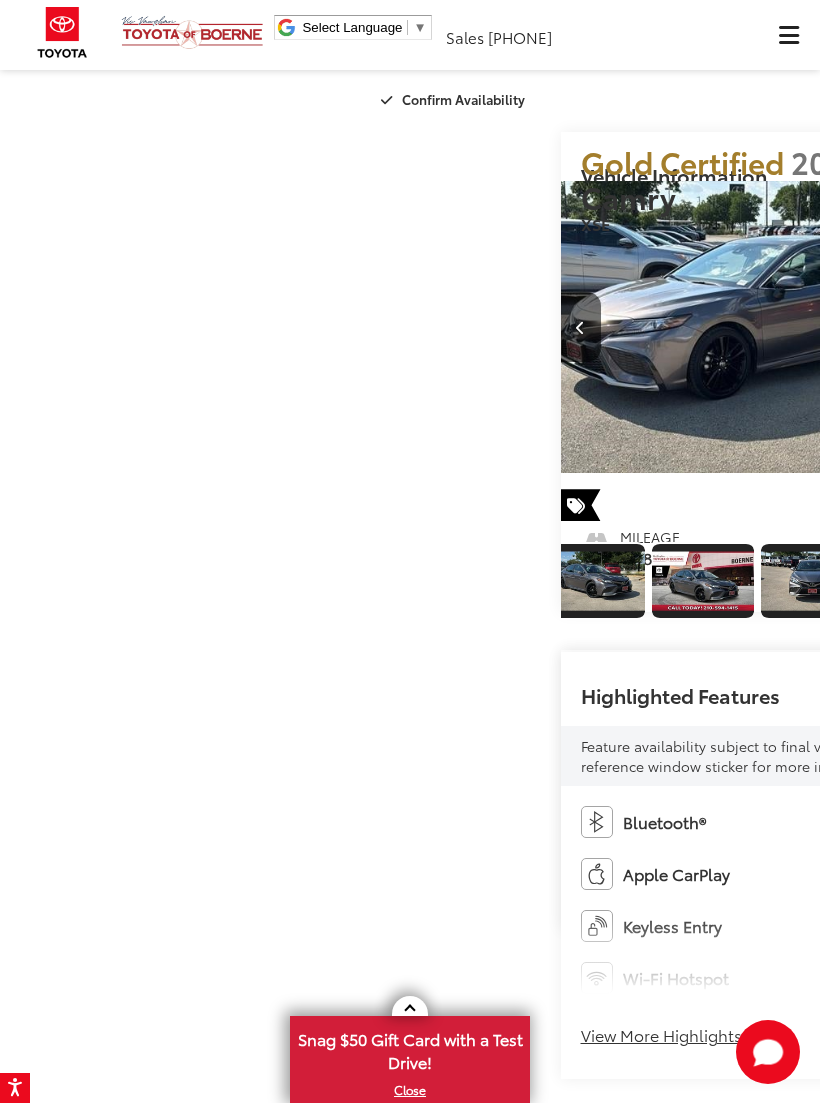click at bounding box center [1060, 327] 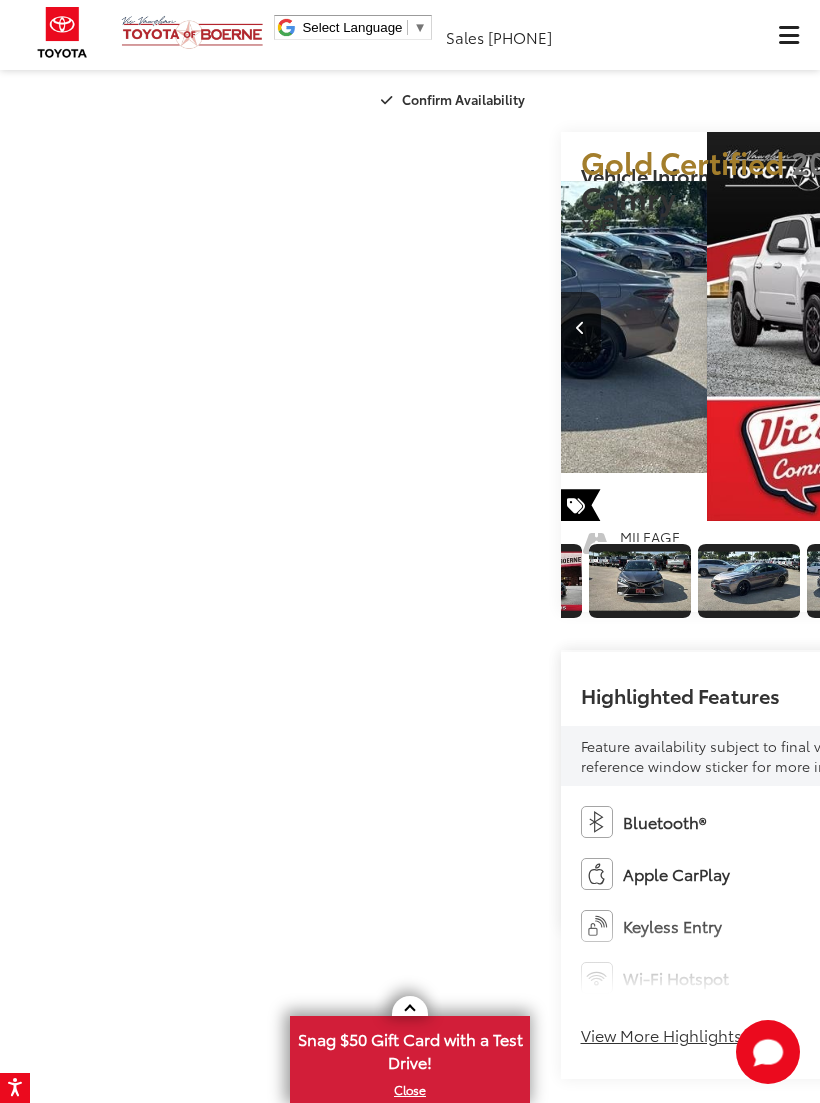 click at bounding box center (1060, 327) 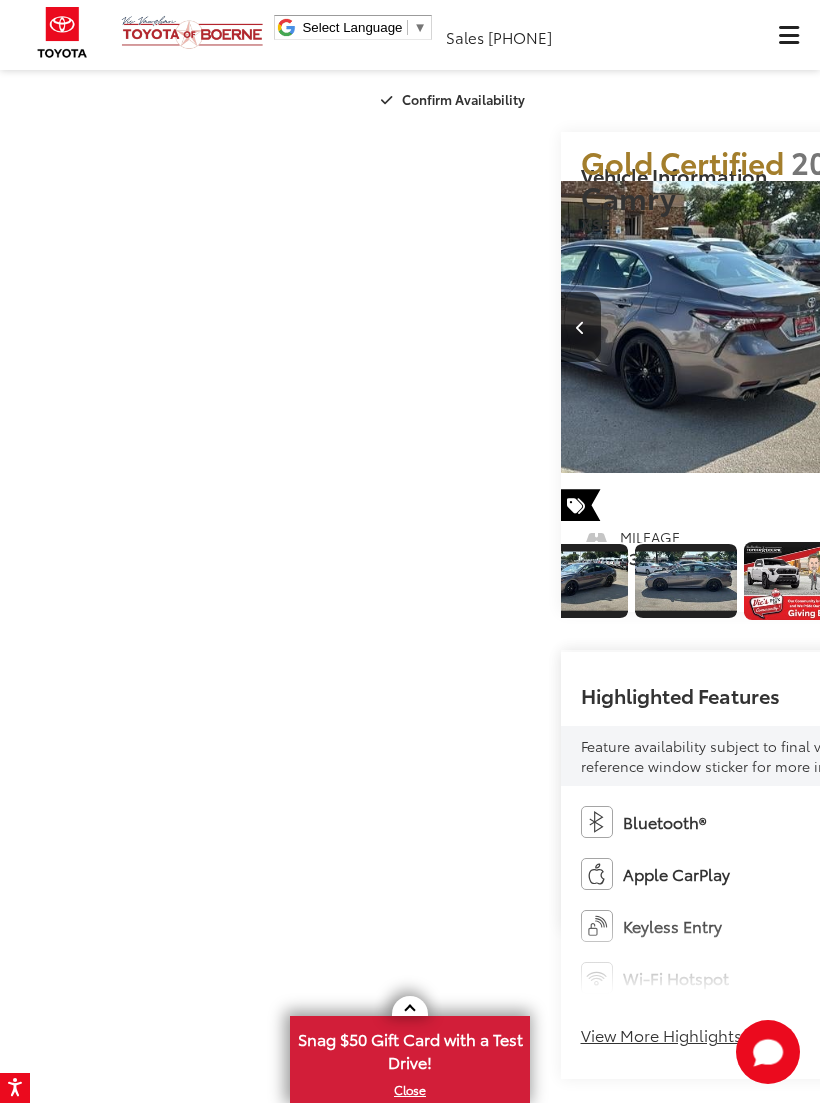 click at bounding box center (1060, 327) 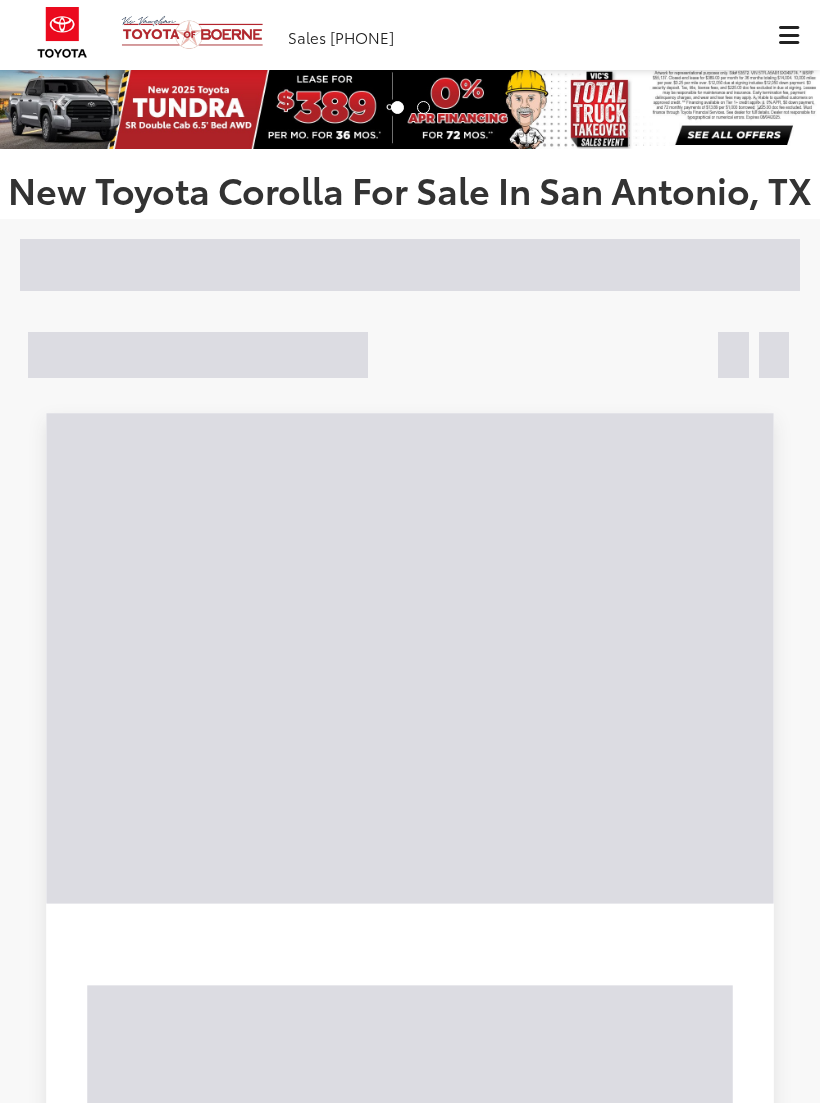 scroll, scrollTop: 0, scrollLeft: 0, axis: both 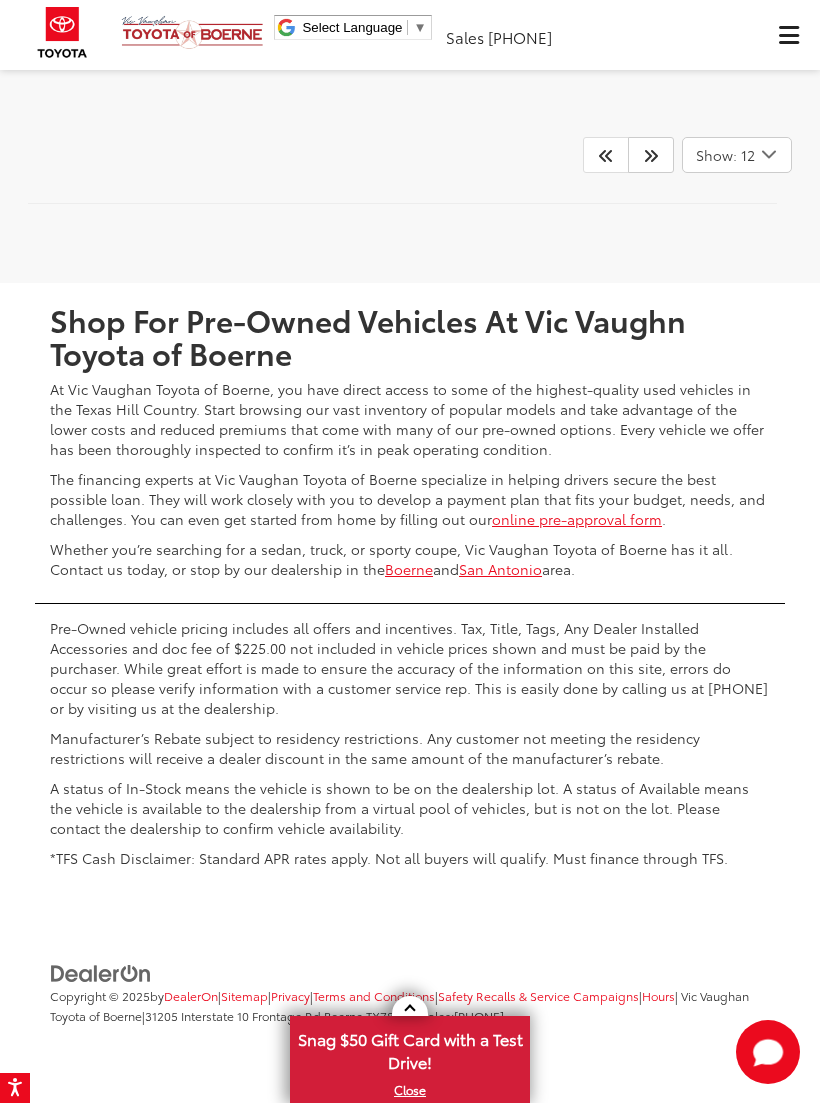 click 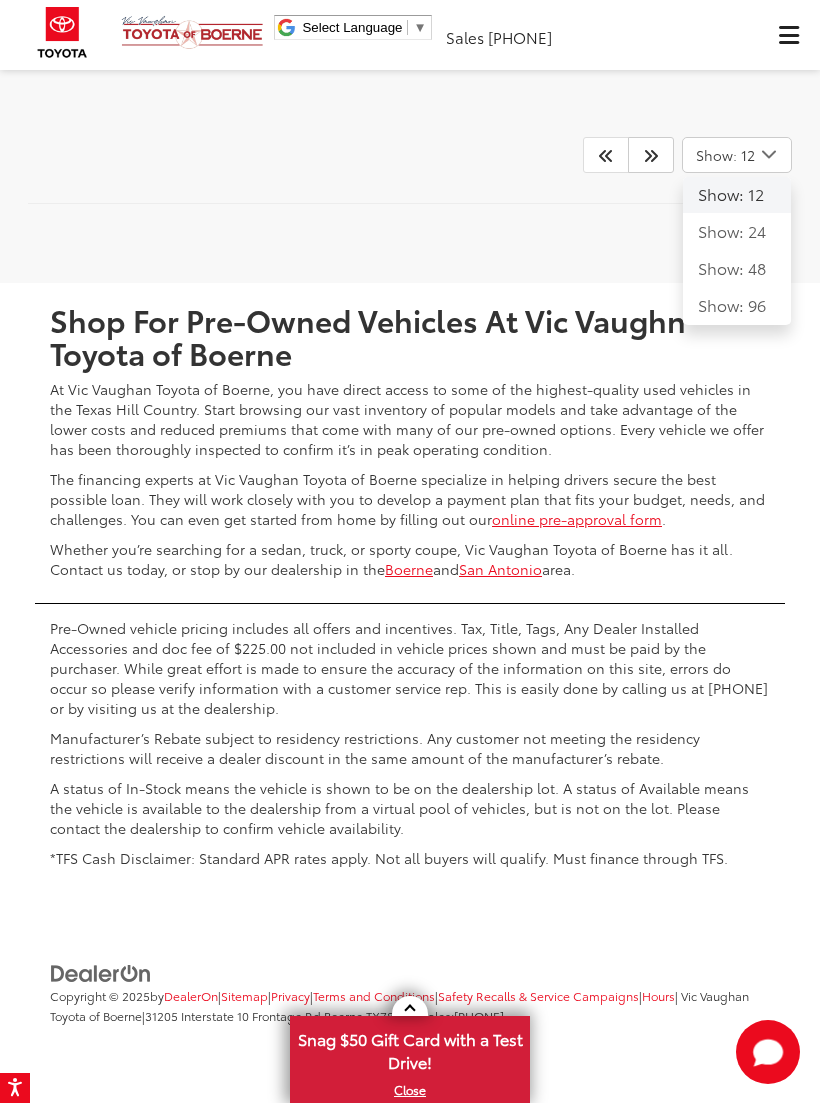 click on "Show: 96" 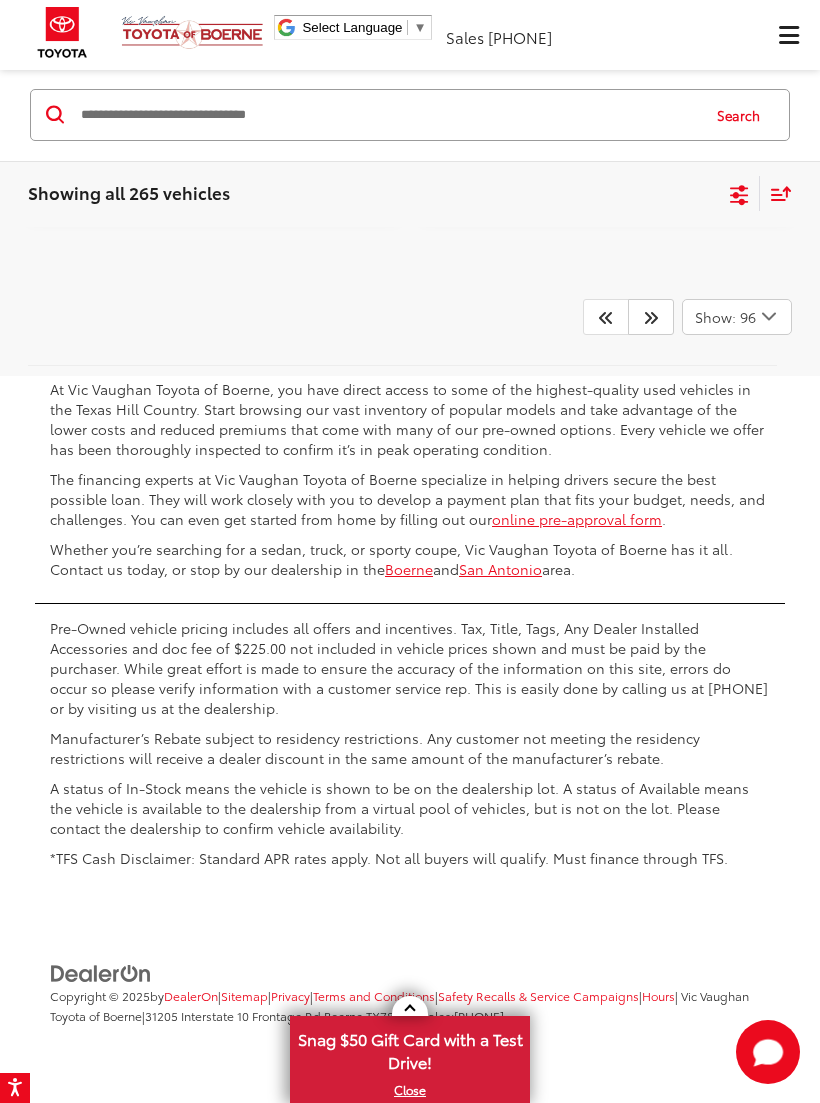 scroll, scrollTop: 138, scrollLeft: 0, axis: vertical 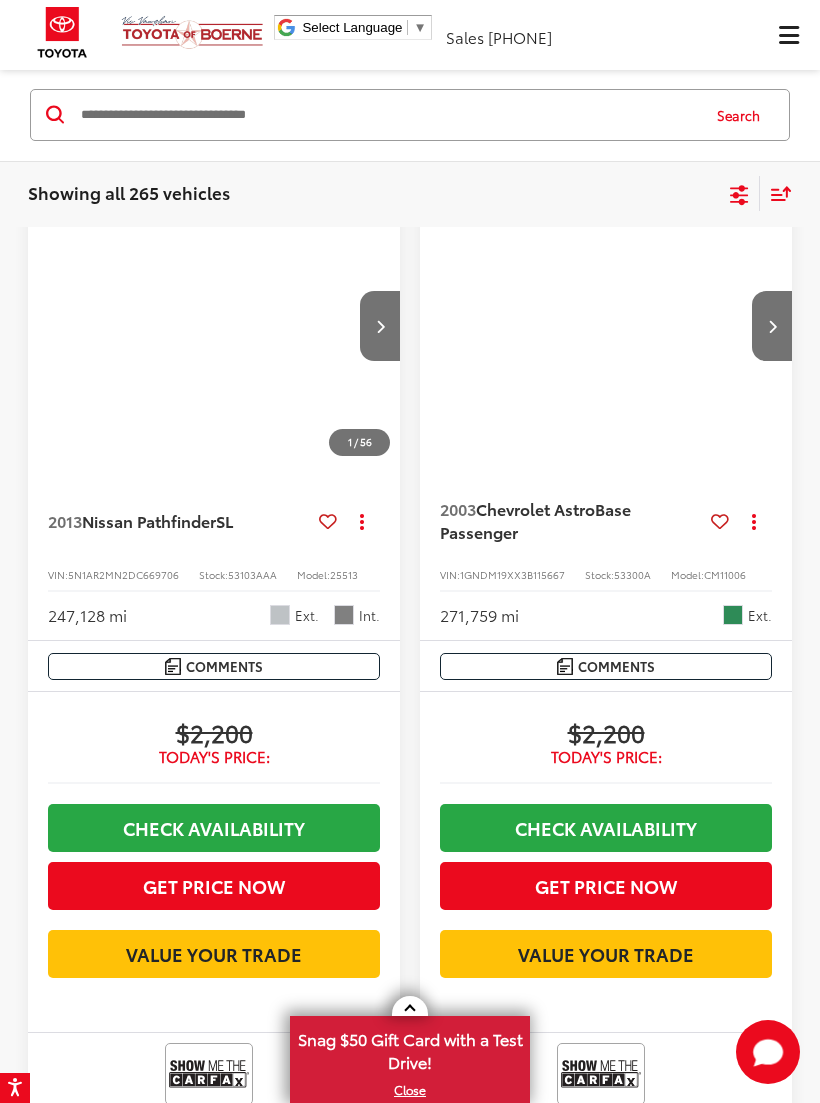 click on "Get Price Now" at bounding box center [606, 886] 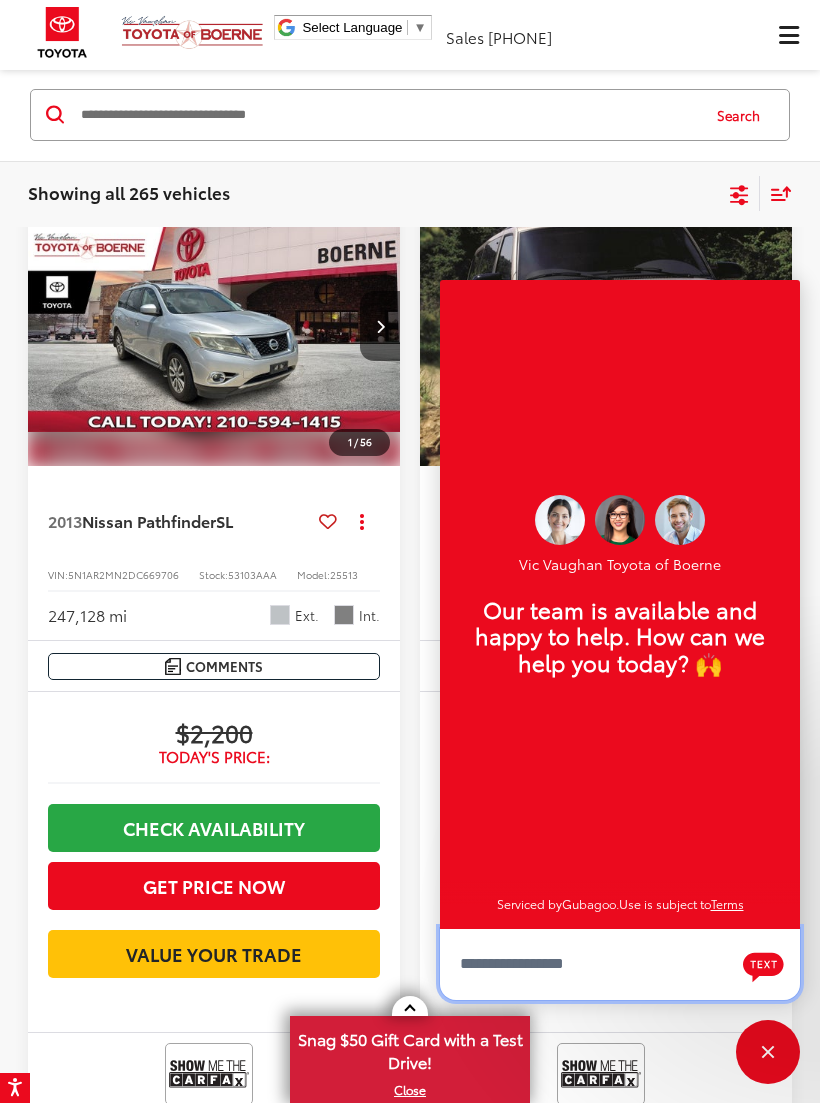 scroll, scrollTop: 624, scrollLeft: 0, axis: vertical 